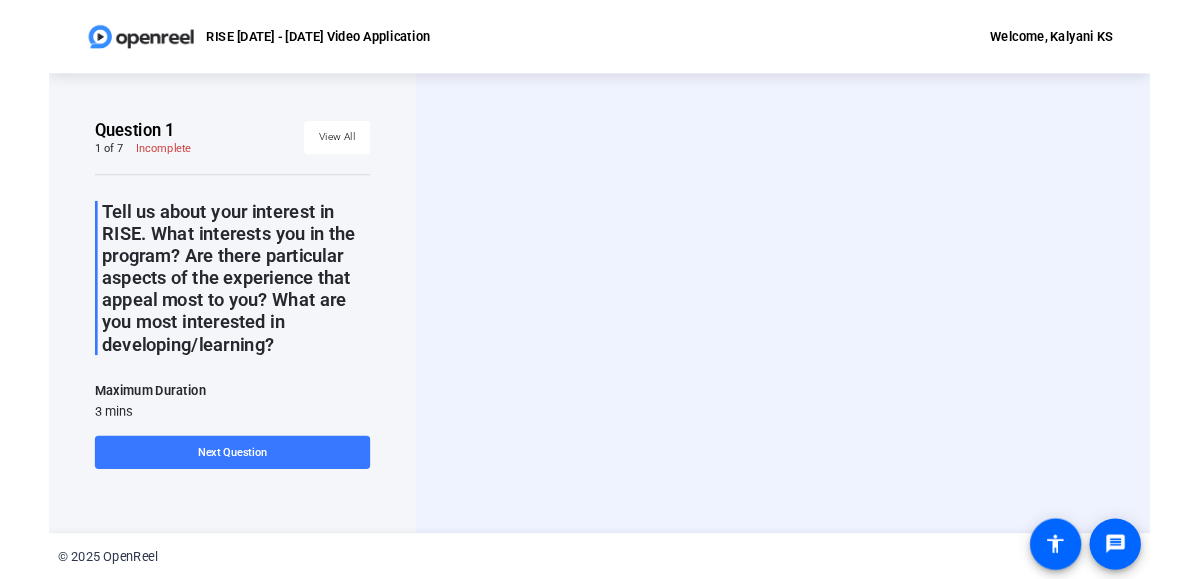 scroll, scrollTop: 0, scrollLeft: 0, axis: both 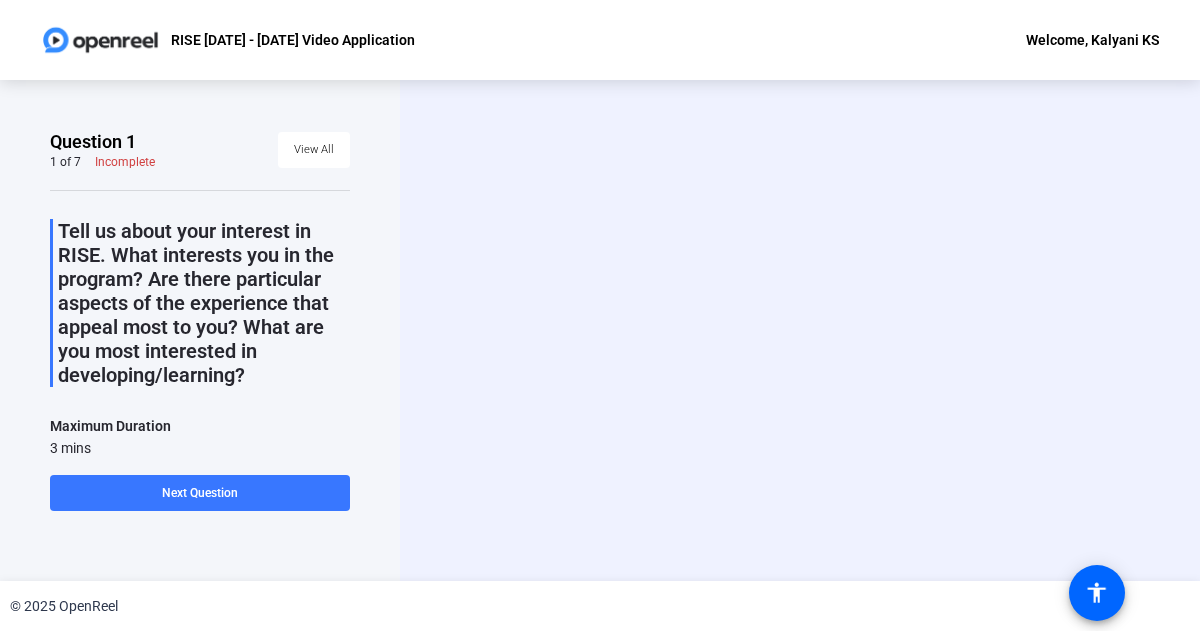 click on "Question 1 1 of 7  Incomplete  View All  Tell us about your interest in RISE. What interests you in the program? Are there particular aspects of the experience that appeal most to you? What are you most interested in developing/learning?   Maximum Duration  3 mins   Start Recording  No recordings yet  Once you record a video it will show up here.  Tips:
You can retake a recording you don’t like
Pick a quiet and well-lit area to record
Be yourself! It doesn’t have to be perfect   Next Question" 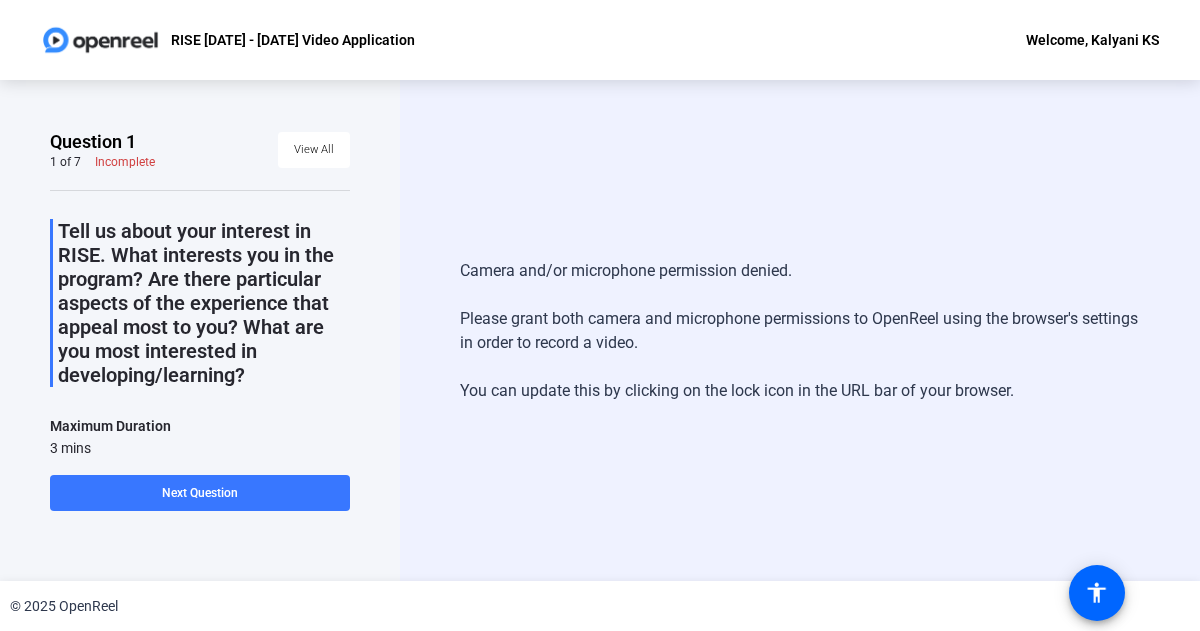 click on "Camera and/or microphone permission denied.   Please grant both camera and microphone permissions to OpenReel using the browser's settings in order to record a video.   You can update this by clicking on the lock icon in the URL bar of your browser.   Start Recording" 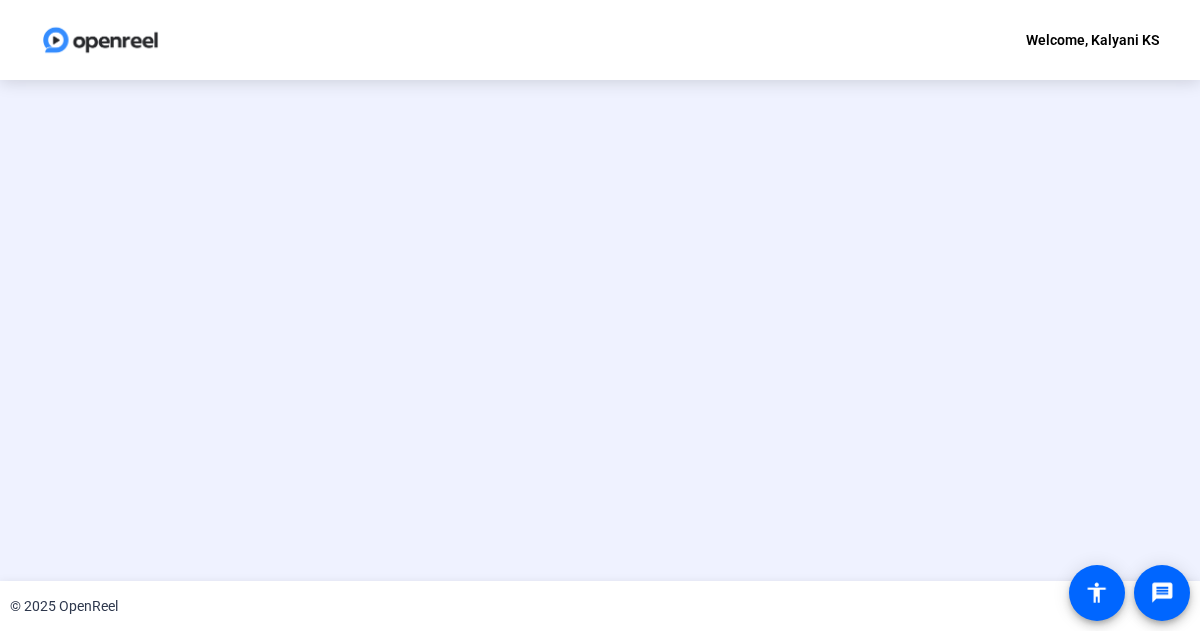 scroll, scrollTop: 0, scrollLeft: 0, axis: both 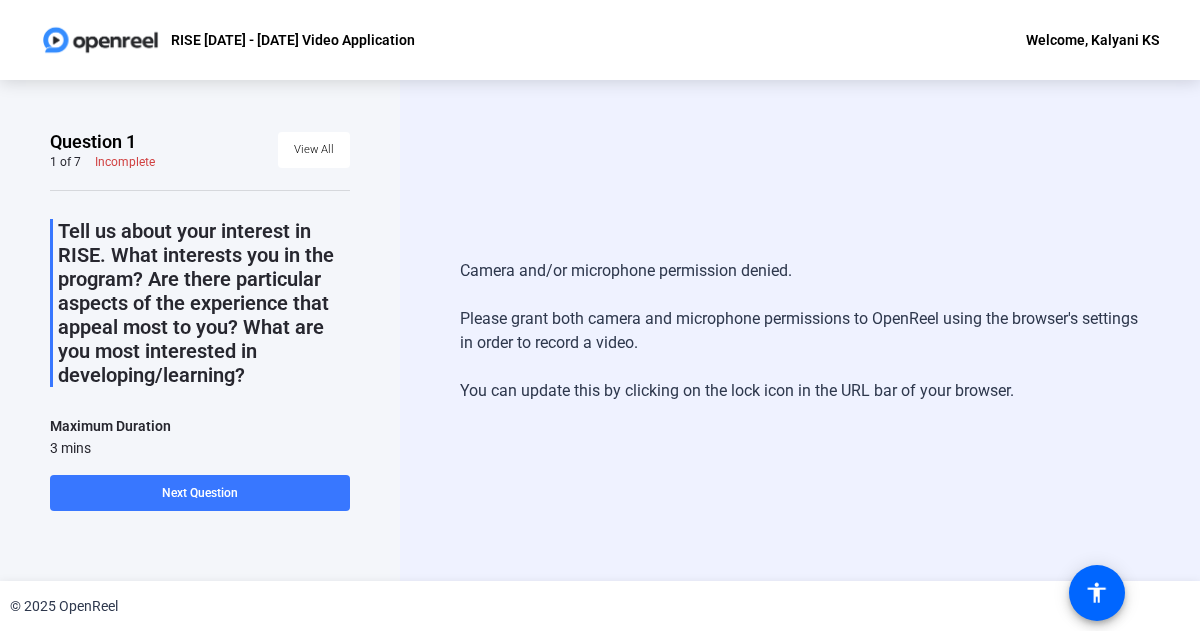 click on "Camera and/or microphone permission denied.   Please grant both camera and microphone permissions to OpenReel using the browser's settings in order to record a video.   You can update this by clicking on the lock icon in the URL bar of your browser.   Start Recording" 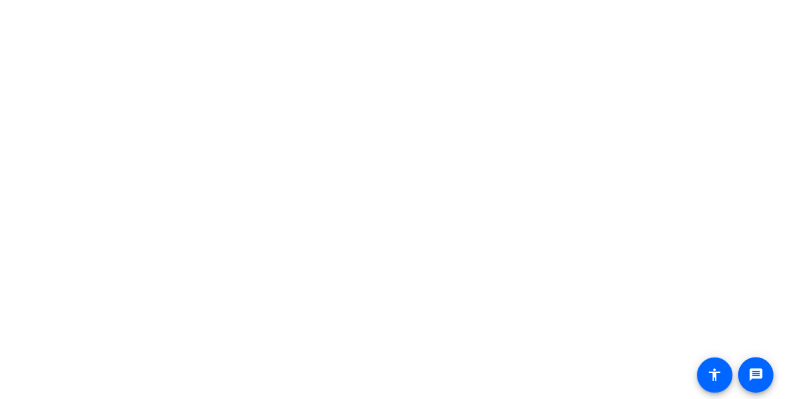 scroll, scrollTop: 0, scrollLeft: 0, axis: both 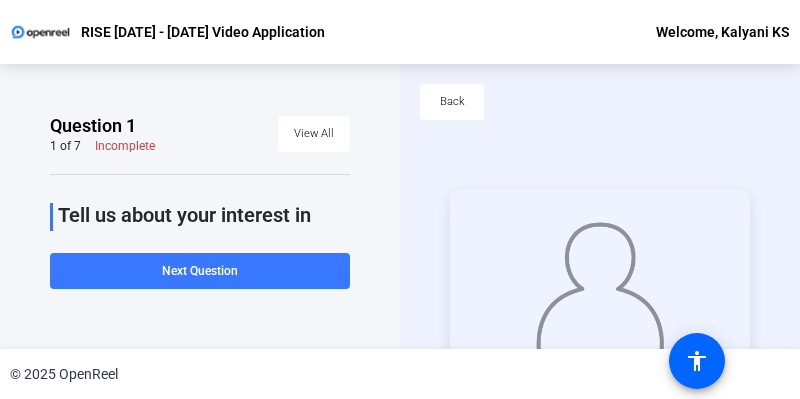click on "Question 1 1 of 7  Incomplete  View All  Tell us about your interest in RISE. What interests you in the program? Are there particular aspects of the experience that appeal most to you? What are you most interested in developing/learning?   Maximum Duration  3 mins   Start Recording  No recordings yet  Once you record a video it will show up here.  Tips:
You can retake a recording you don’t like
Pick a quiet and well-lit area to record
Be yourself! It doesn’t have to be perfect   Next Question" 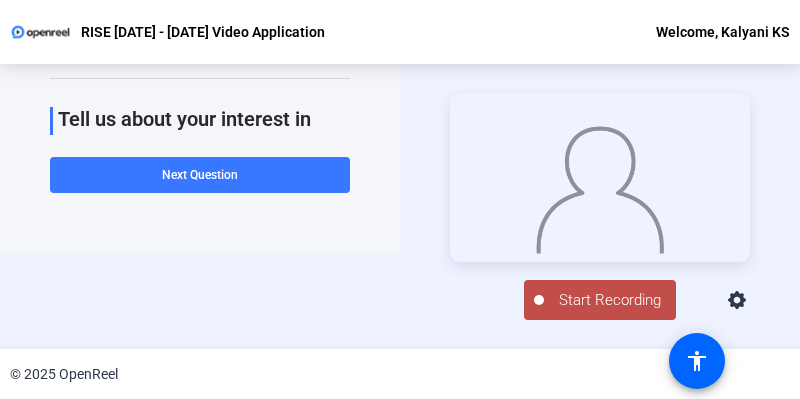 click on "Start Recording" 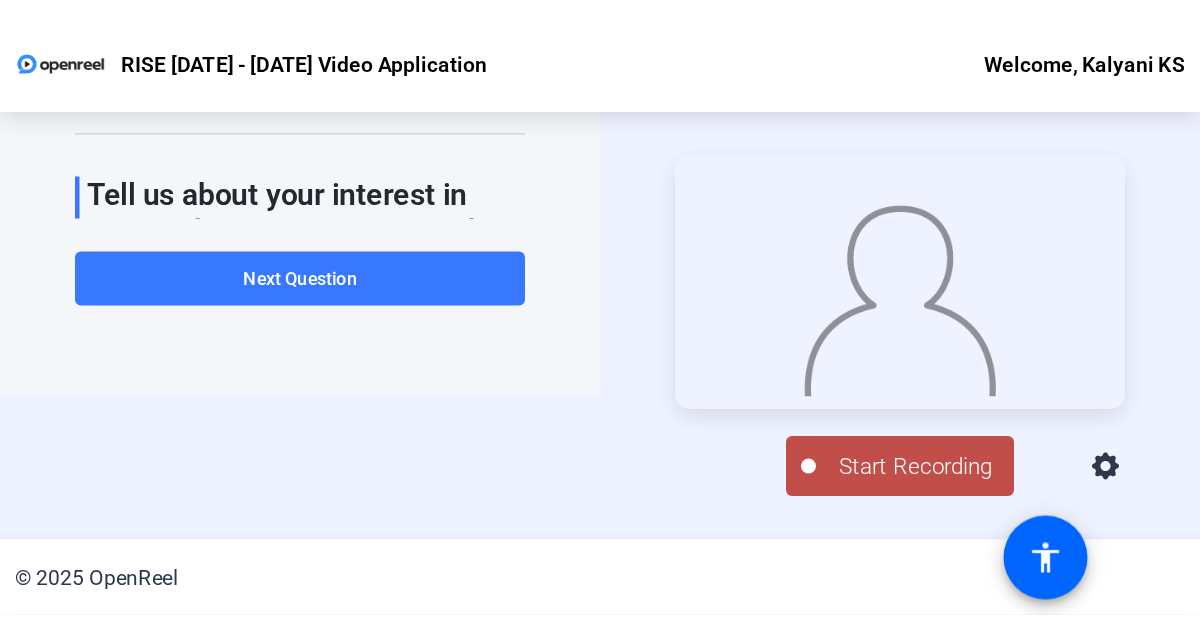 scroll, scrollTop: 249, scrollLeft: 0, axis: vertical 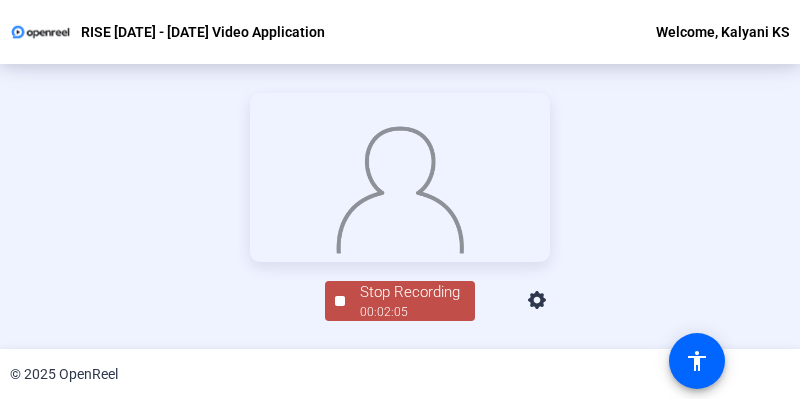 click 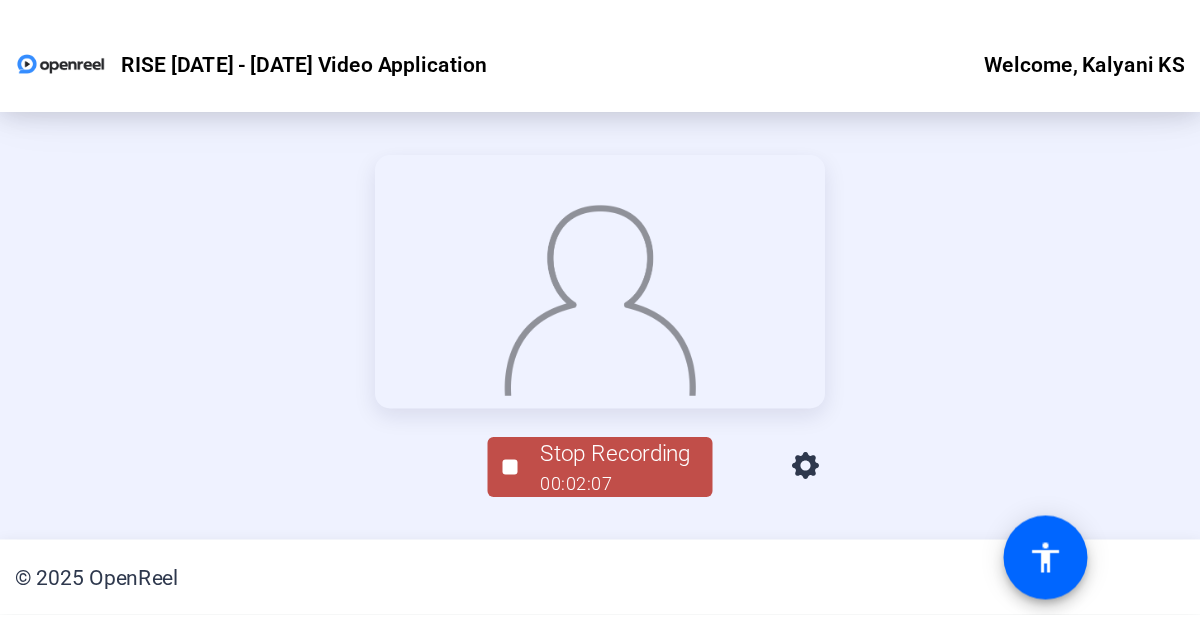 scroll, scrollTop: 110, scrollLeft: 0, axis: vertical 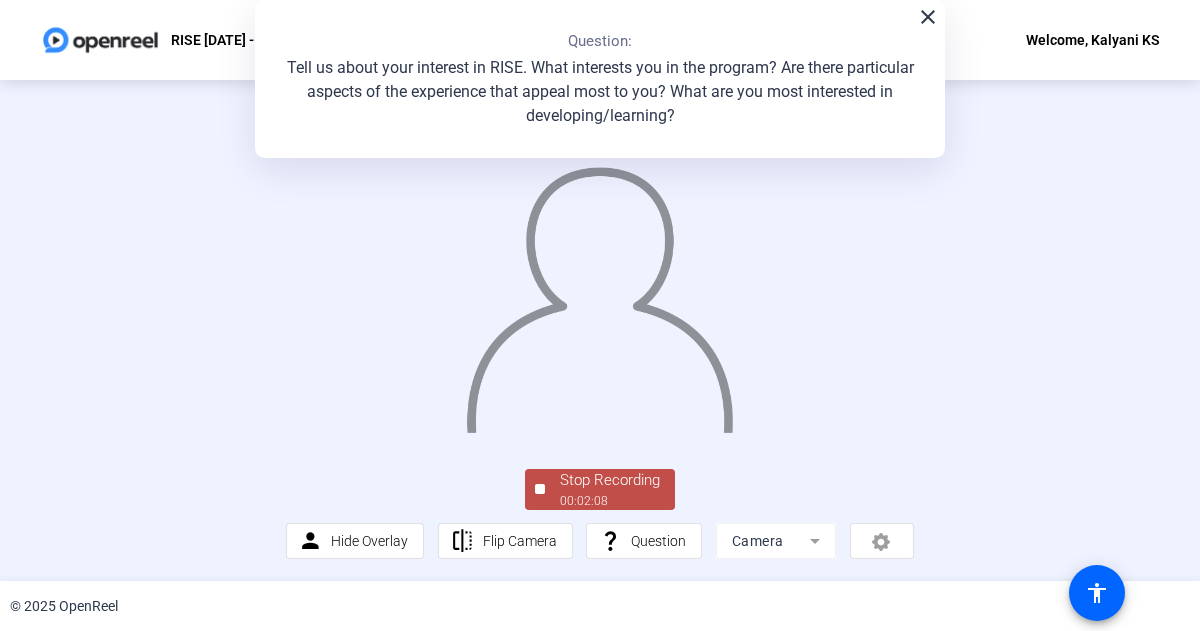 click on "Stop Recording" 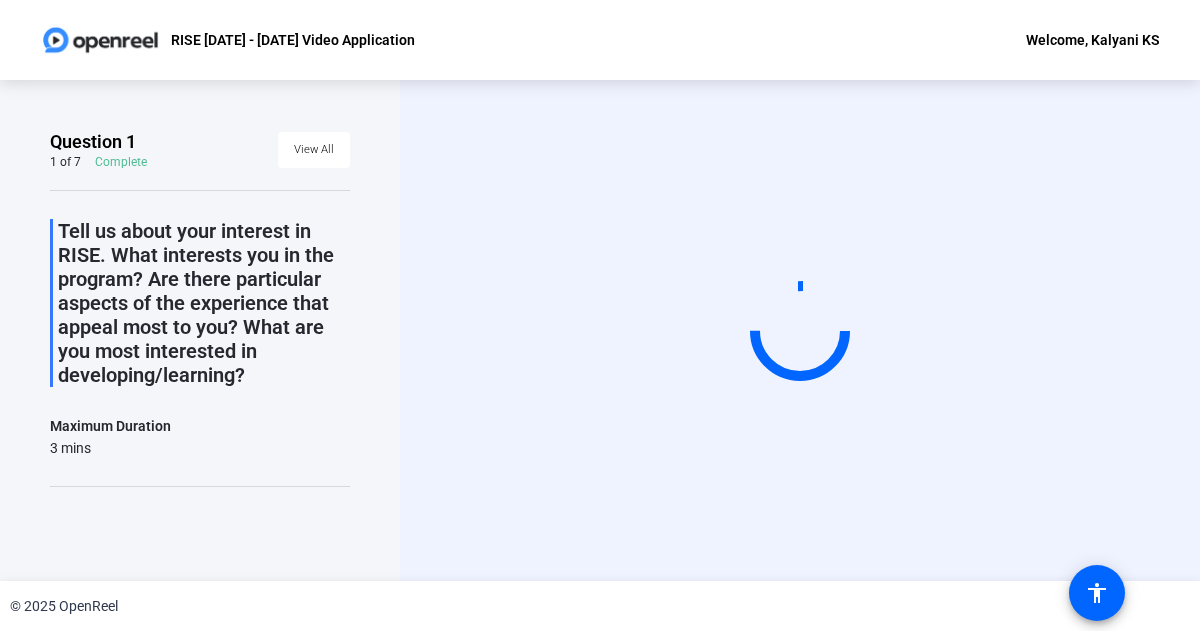 scroll, scrollTop: 151, scrollLeft: 0, axis: vertical 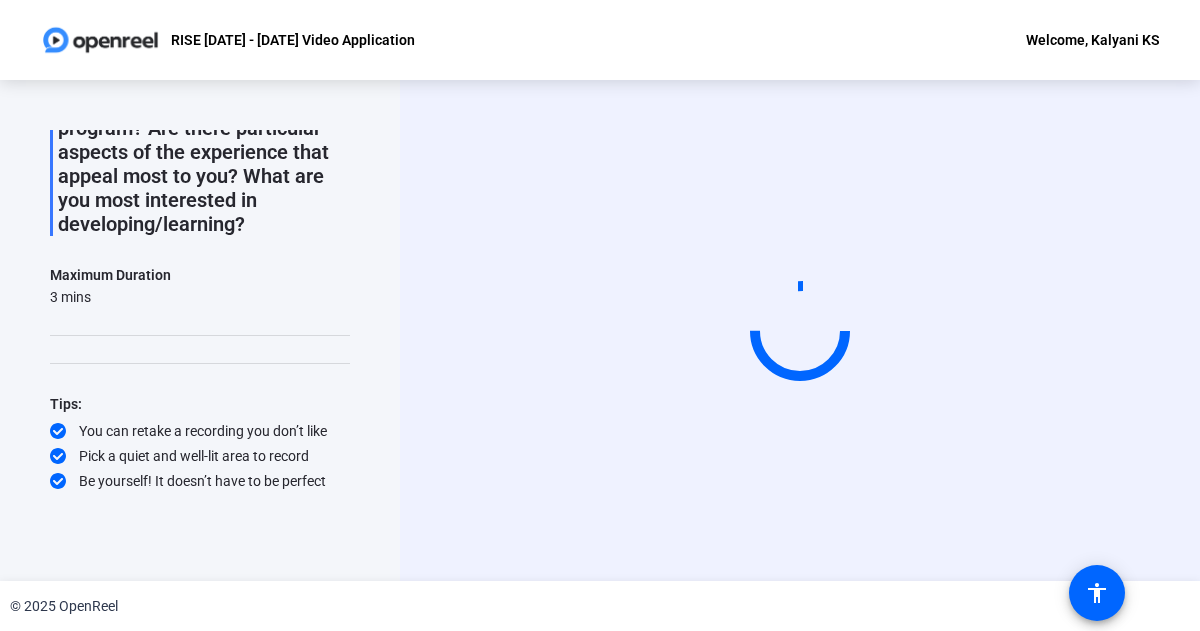 click 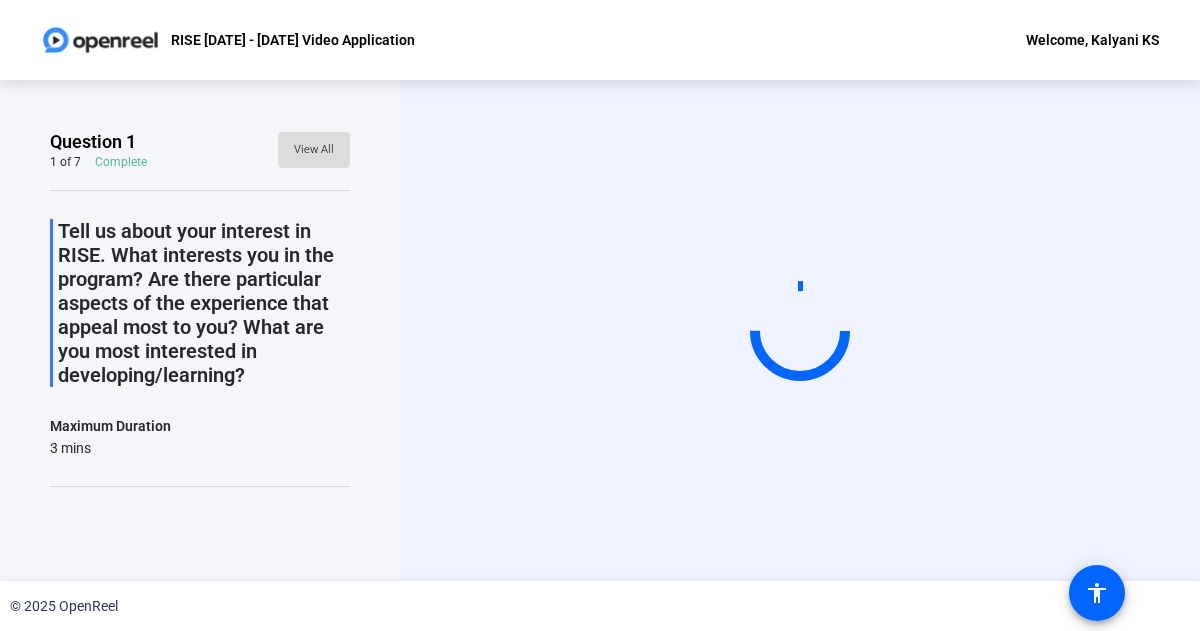 click on "View All" 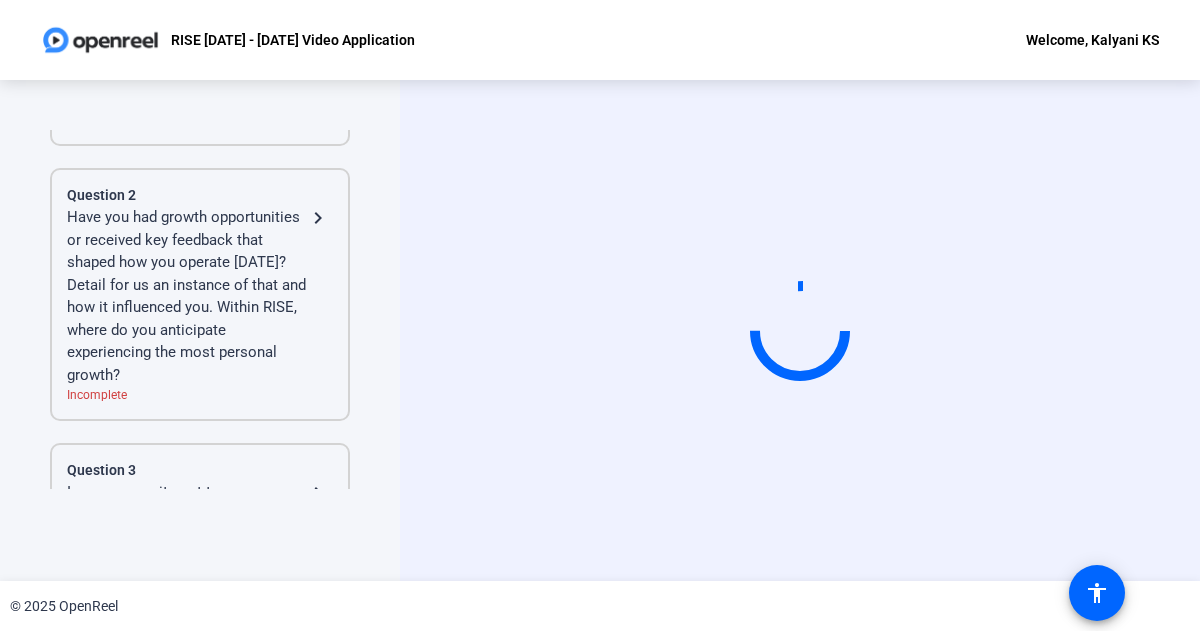 scroll, scrollTop: 0, scrollLeft: 0, axis: both 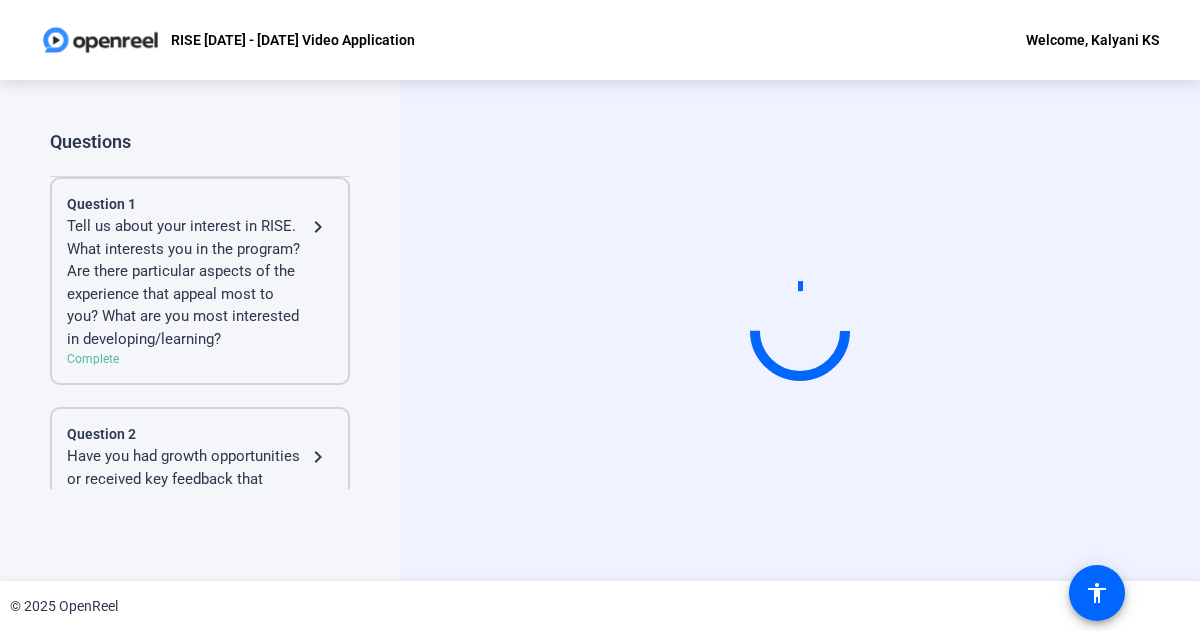 click at bounding box center [800, 330] 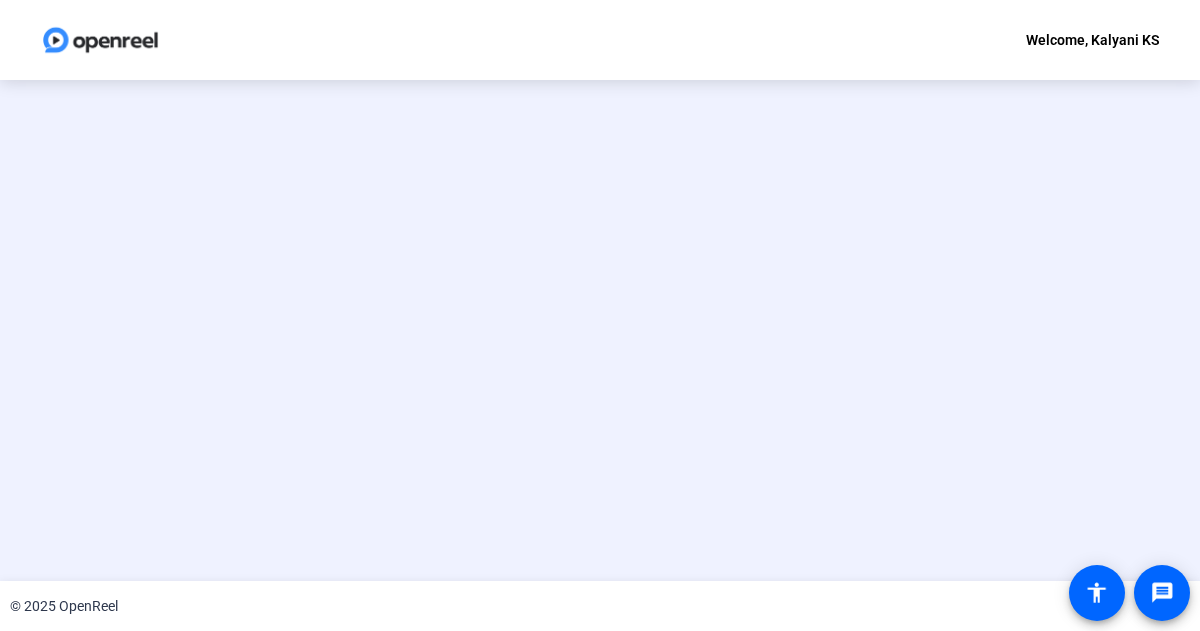 scroll, scrollTop: 0, scrollLeft: 0, axis: both 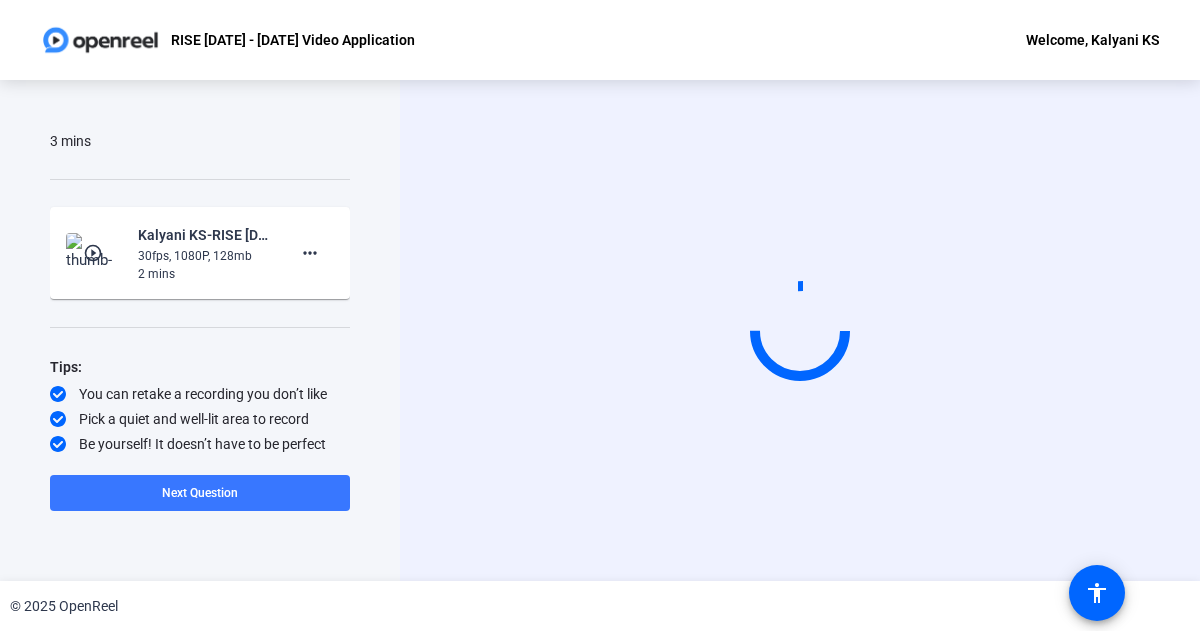 click on "play_circle_outline" 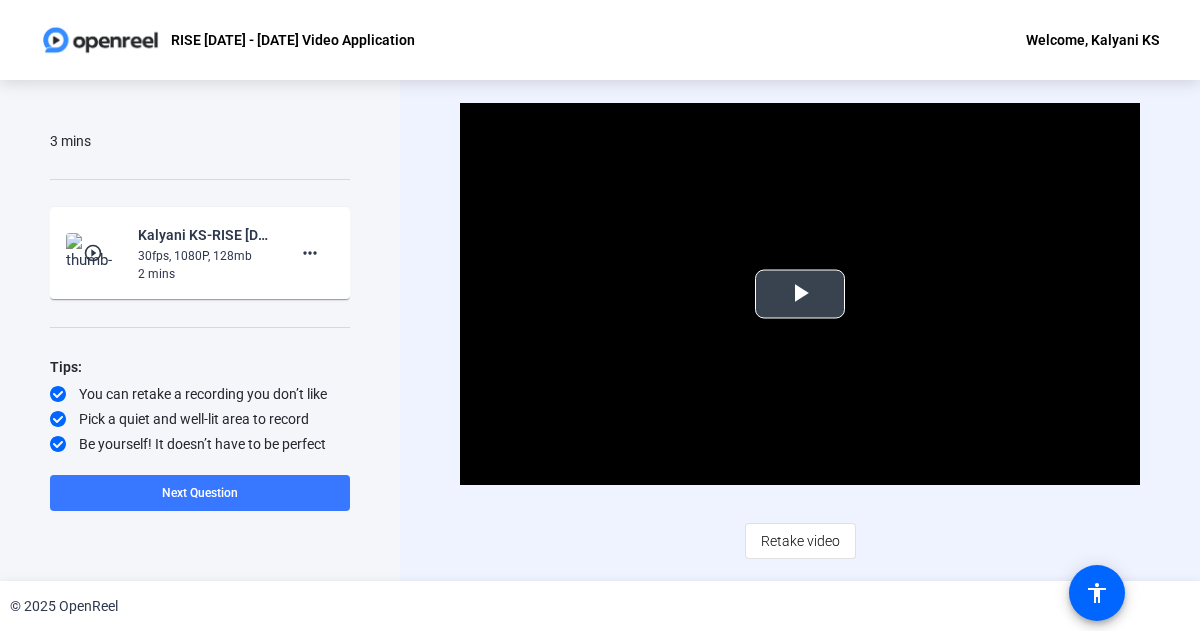 click at bounding box center [800, 294] 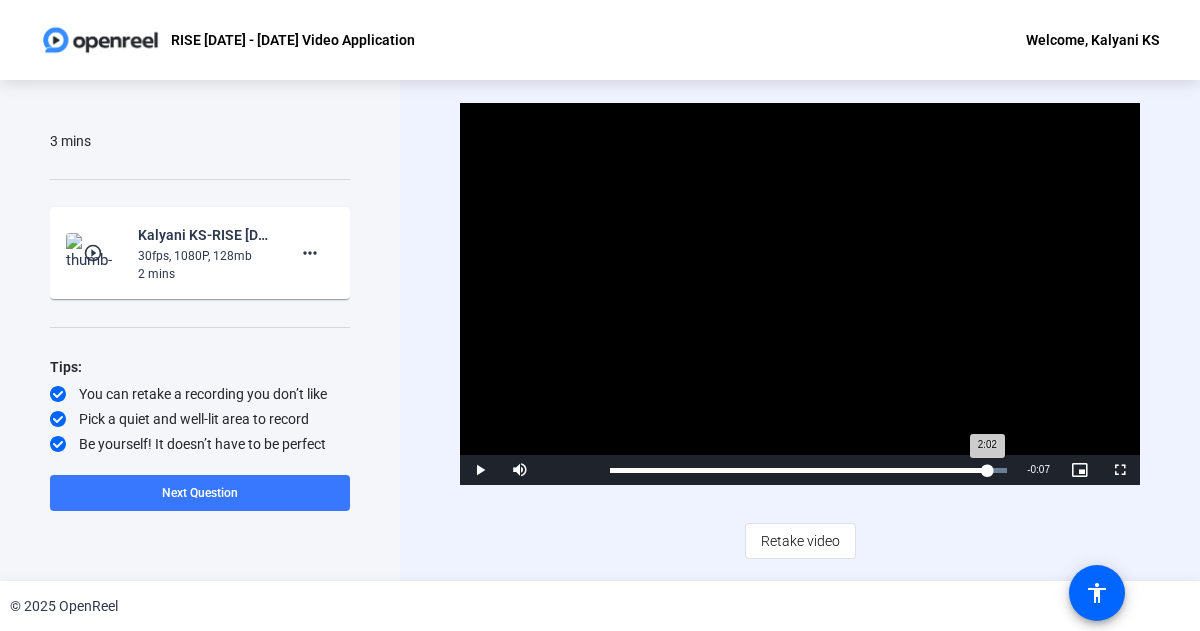 click on "Loaded :  100.00% 2:02 2:02" at bounding box center [808, 470] 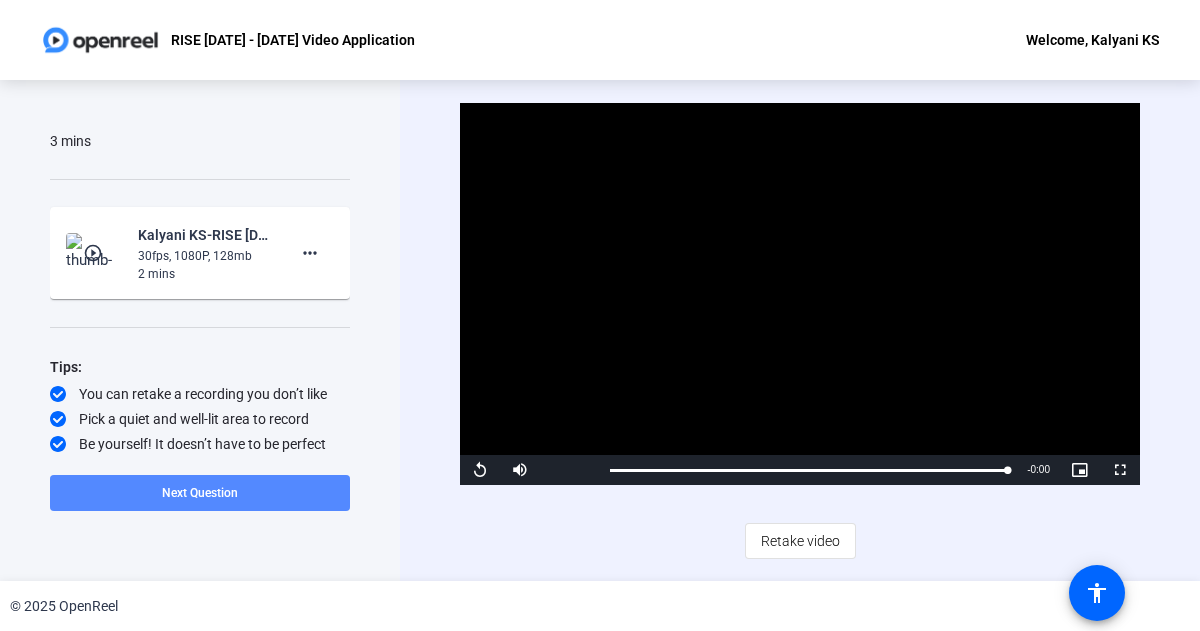 click 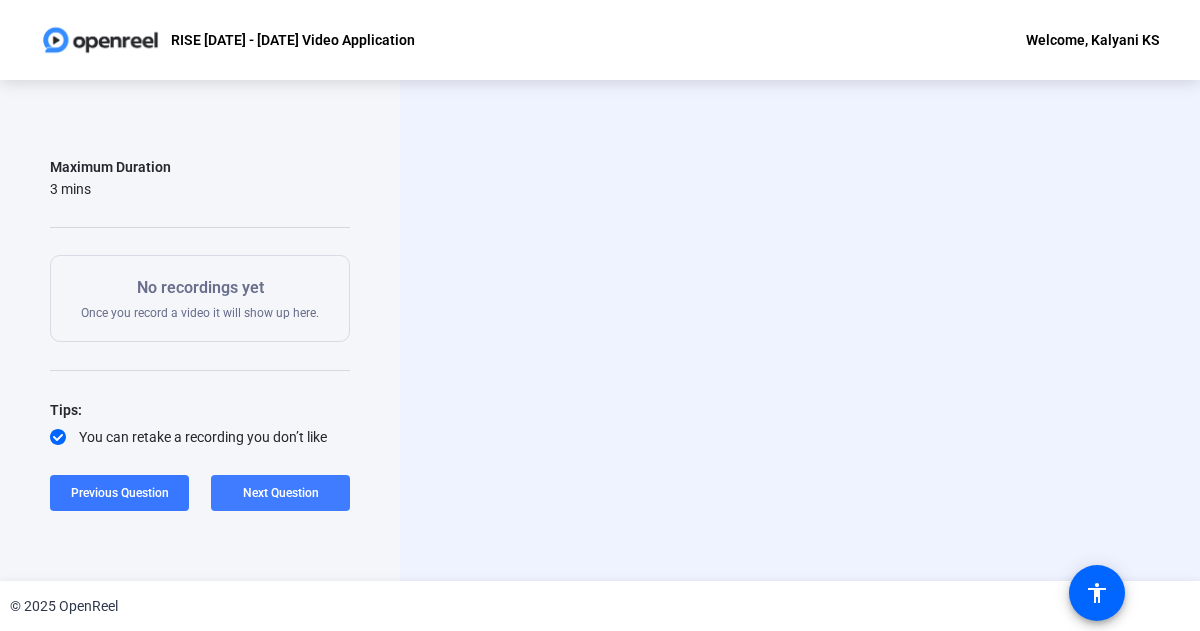scroll, scrollTop: 350, scrollLeft: 0, axis: vertical 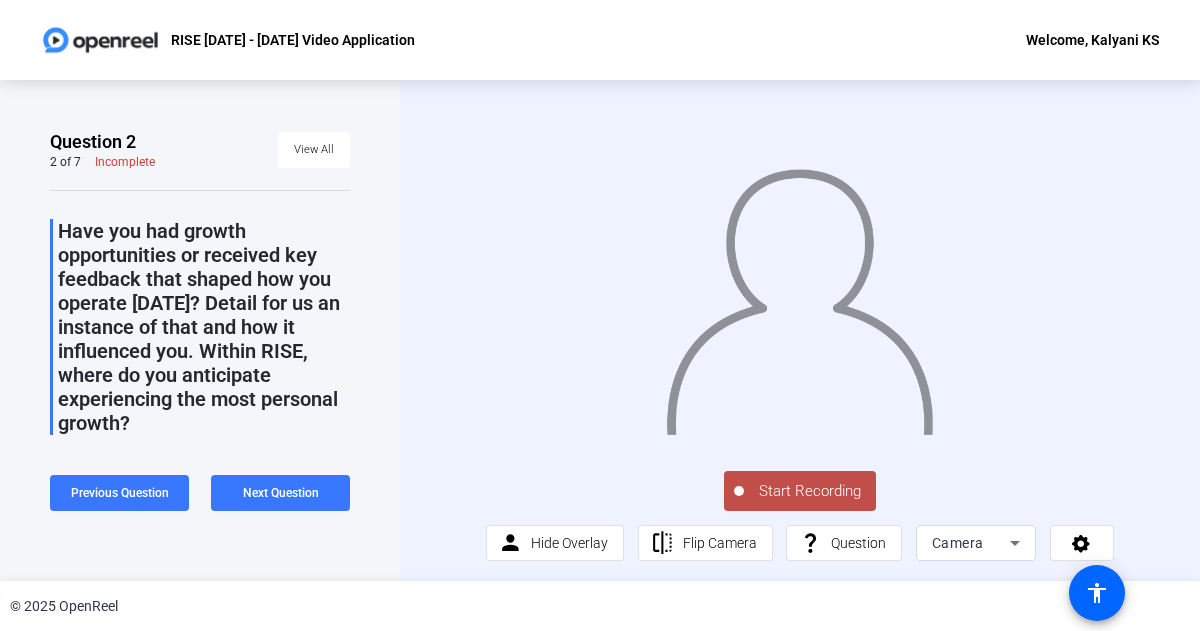 type 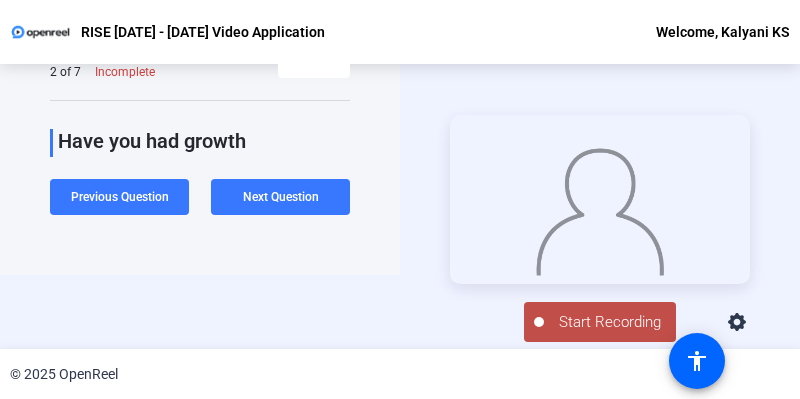 scroll, scrollTop: 96, scrollLeft: 0, axis: vertical 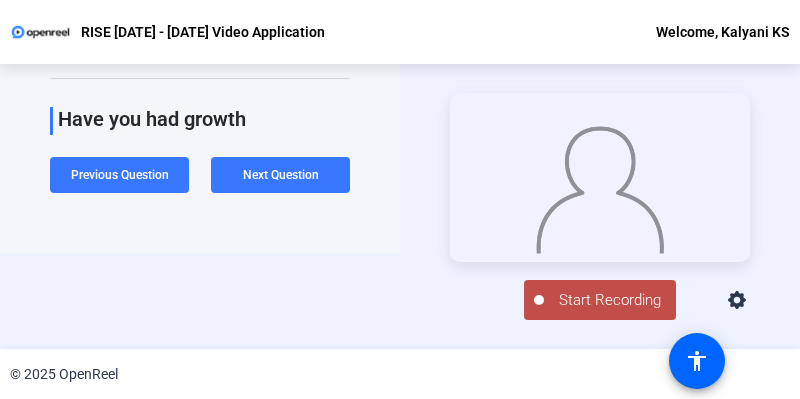 click on "Start Recording" 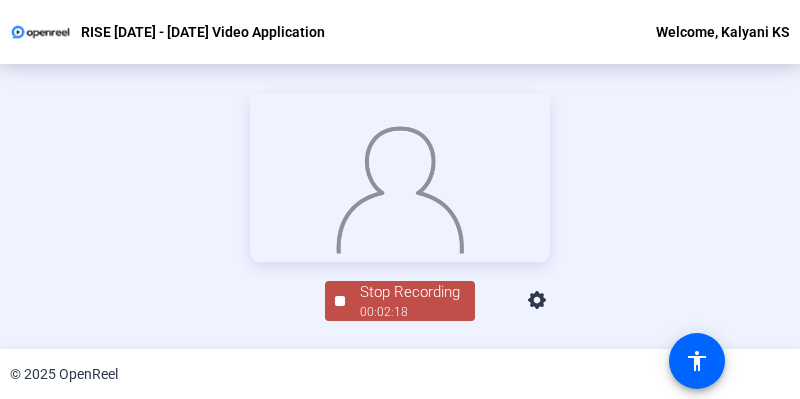 click 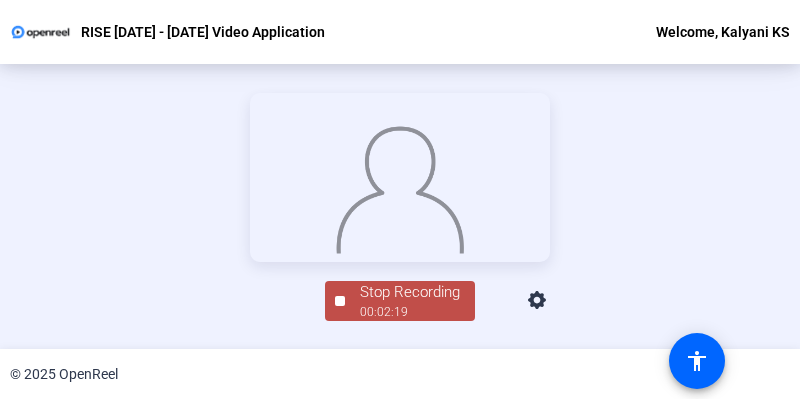 scroll, scrollTop: 349, scrollLeft: 0, axis: vertical 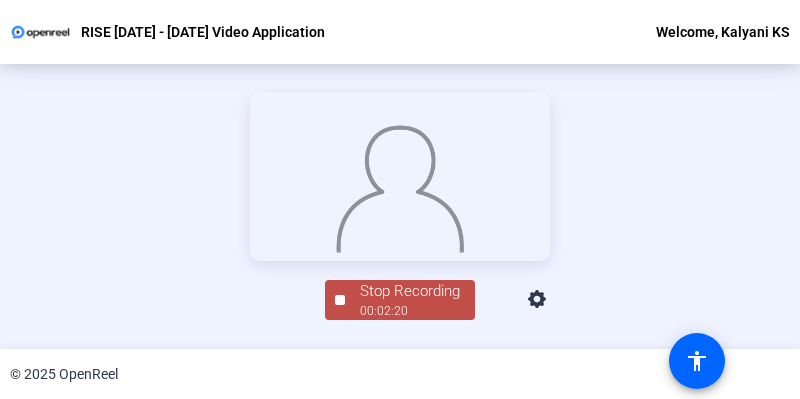 click on "00:02:20" 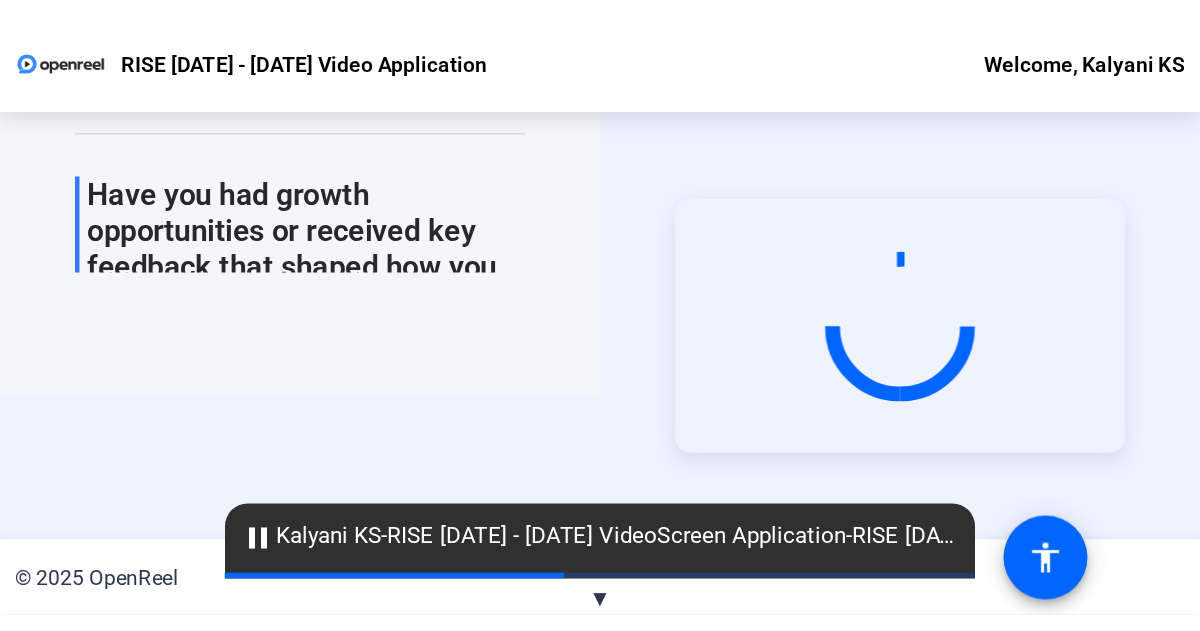 scroll, scrollTop: 0, scrollLeft: 0, axis: both 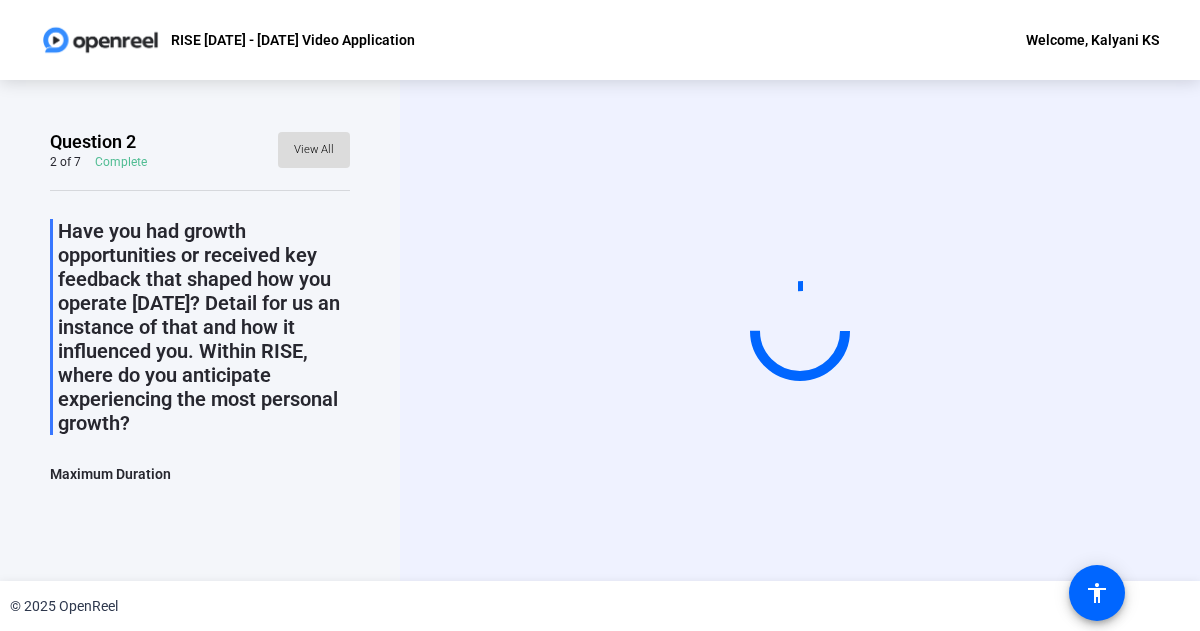 click on "View All" 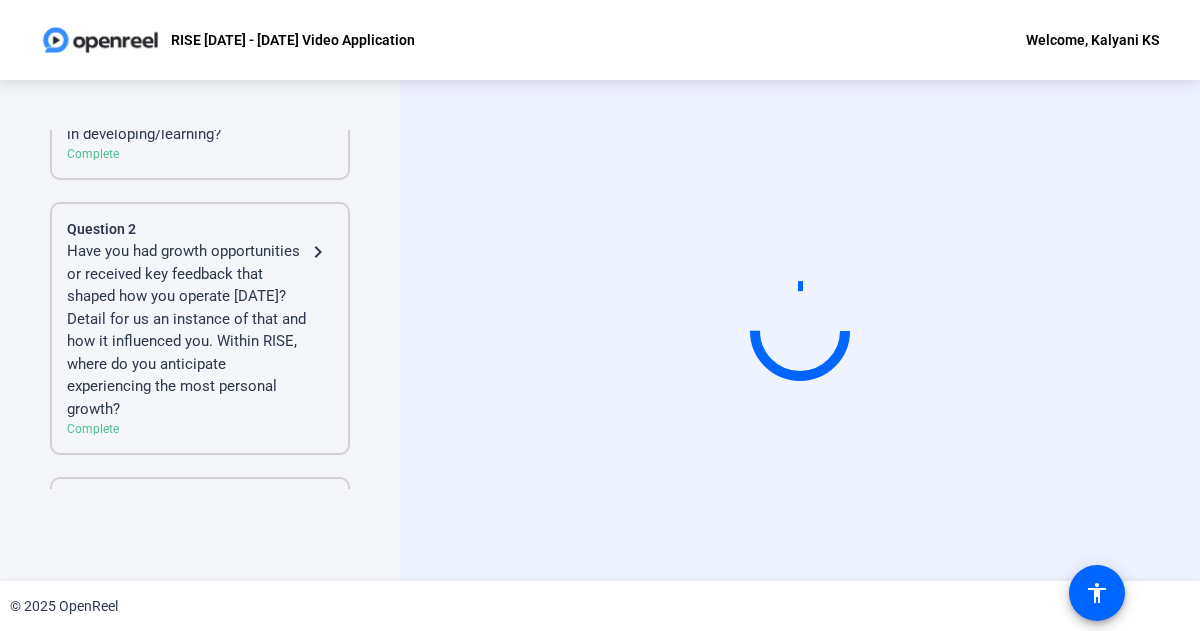 scroll, scrollTop: 206, scrollLeft: 0, axis: vertical 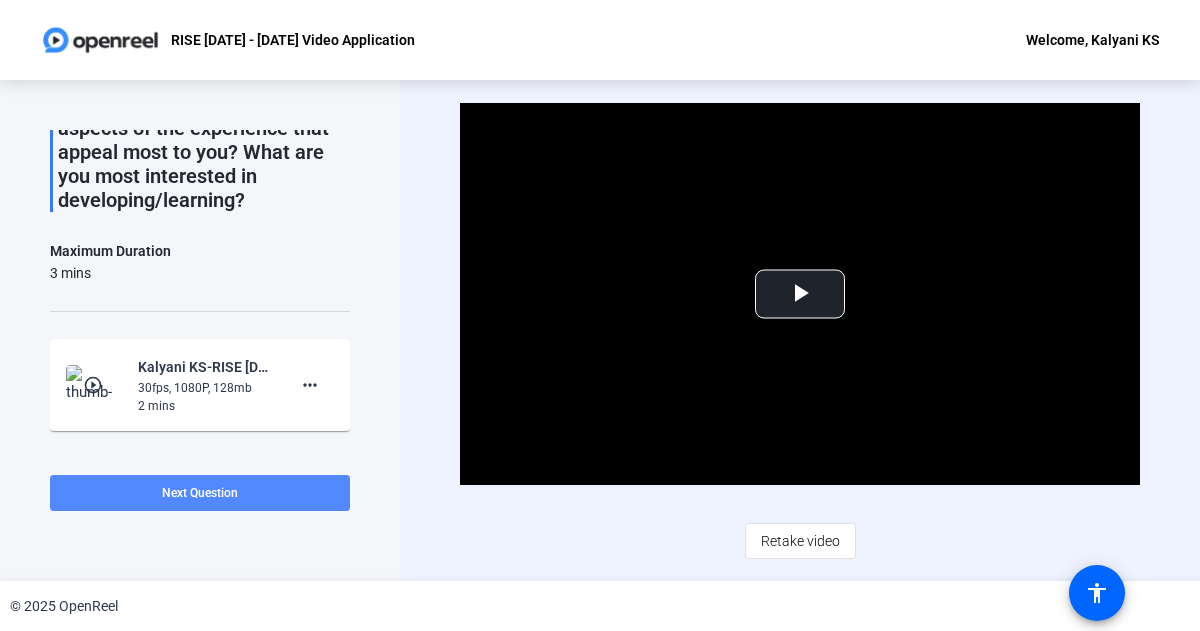 click on "Next Question" 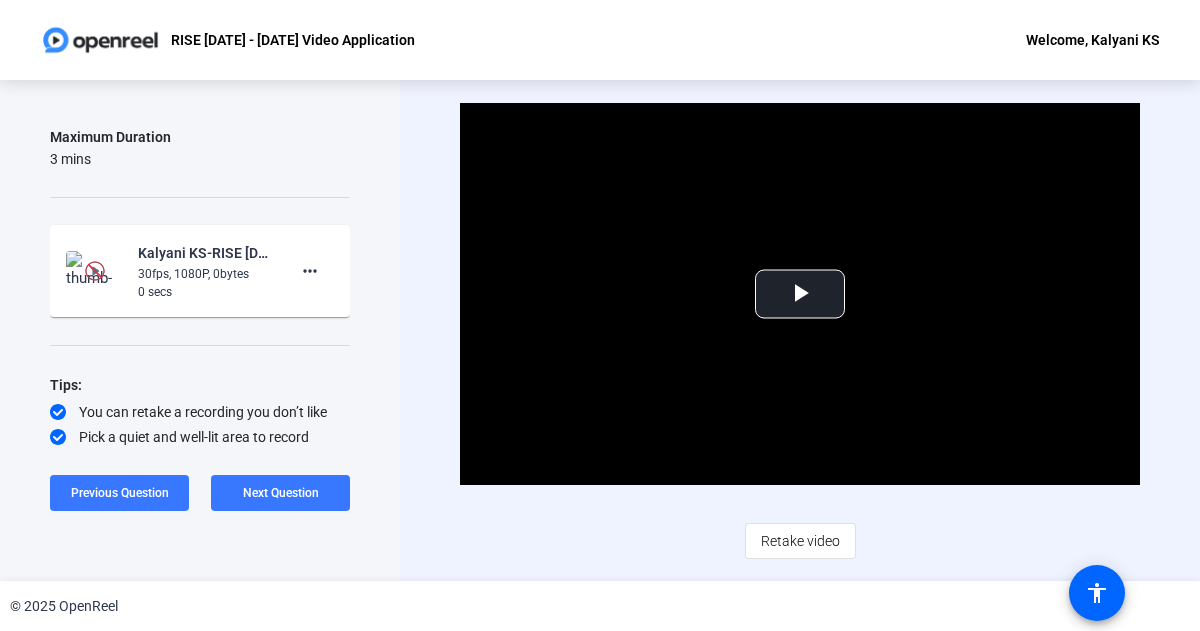 scroll, scrollTop: 355, scrollLeft: 0, axis: vertical 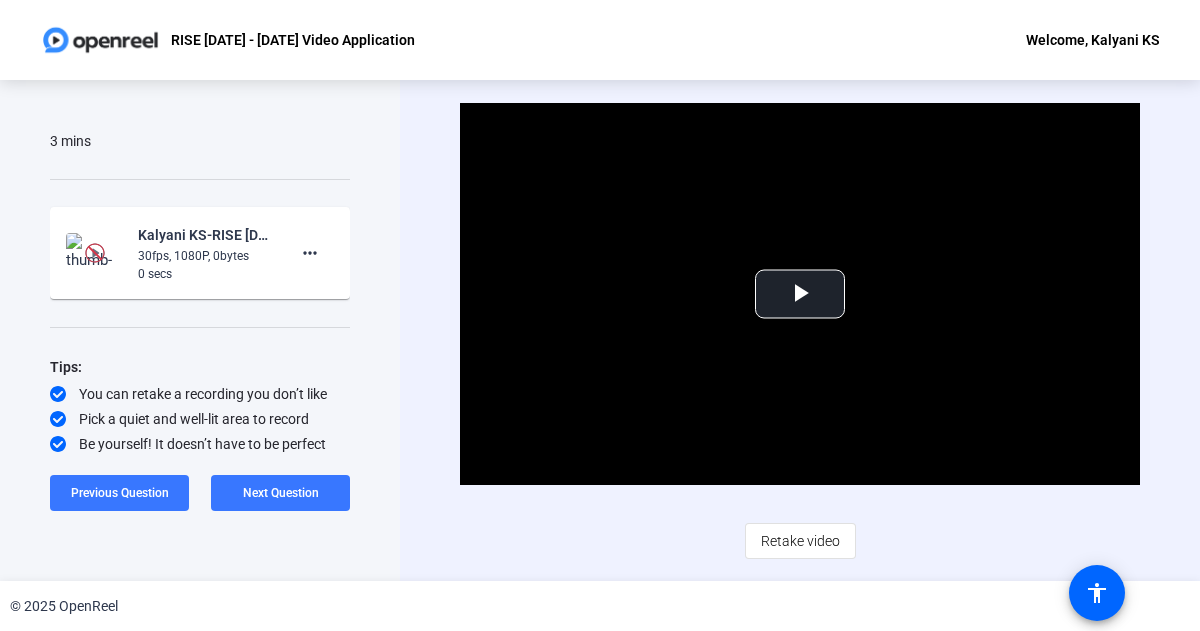 click on "30fps, 1080P, 0bytes" 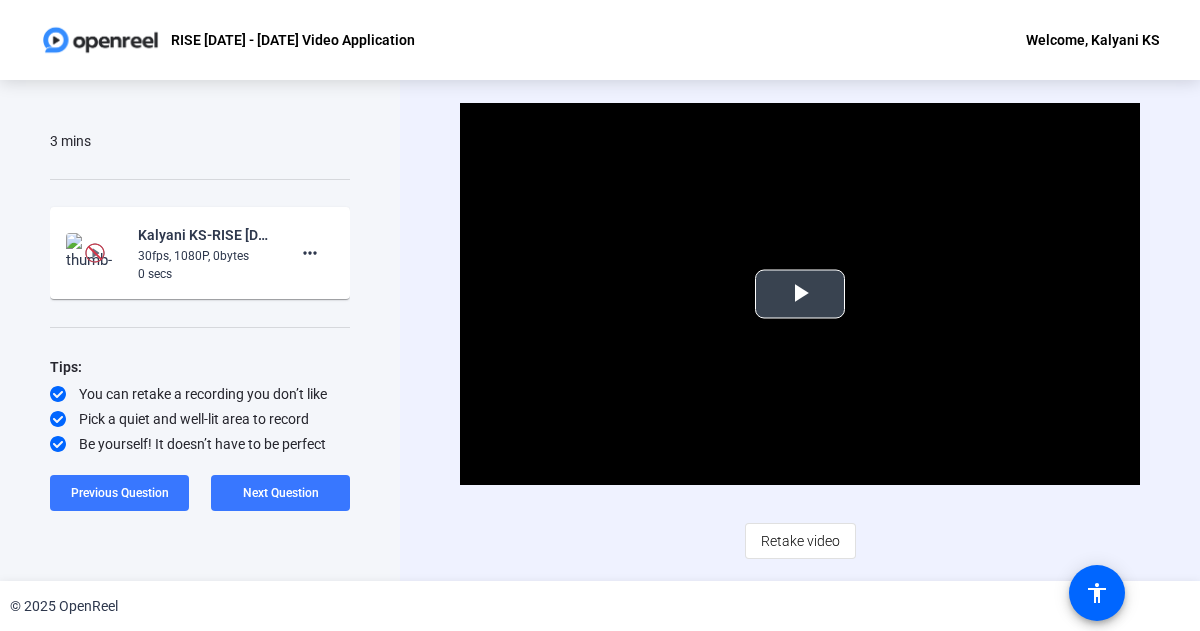 click at bounding box center (800, 294) 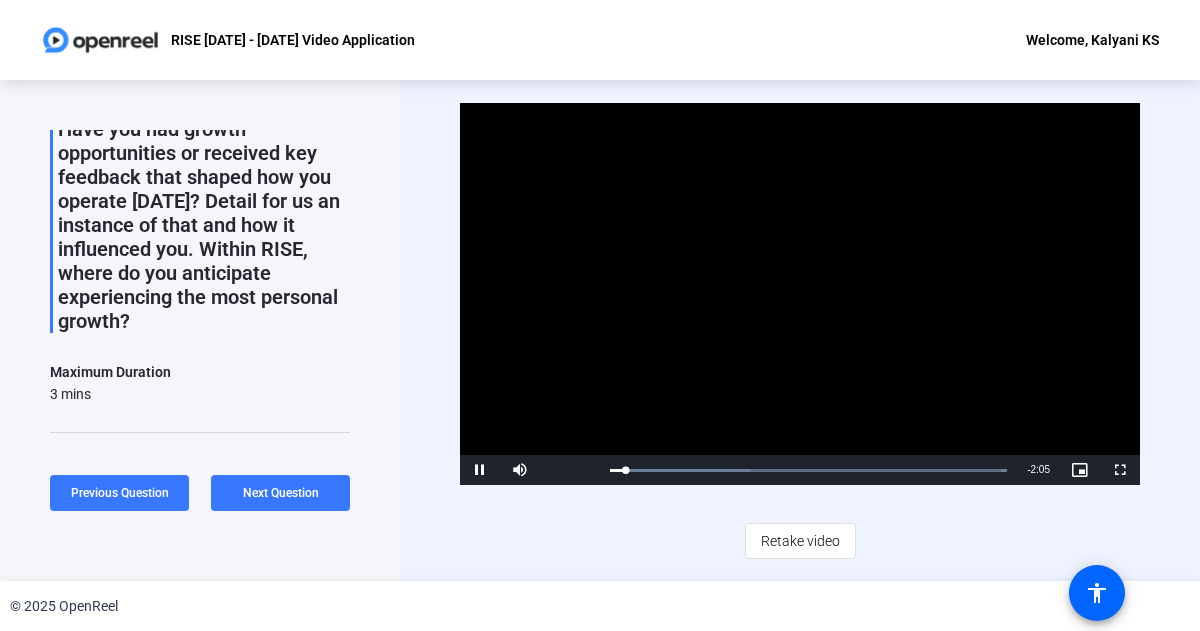 scroll, scrollTop: 0, scrollLeft: 0, axis: both 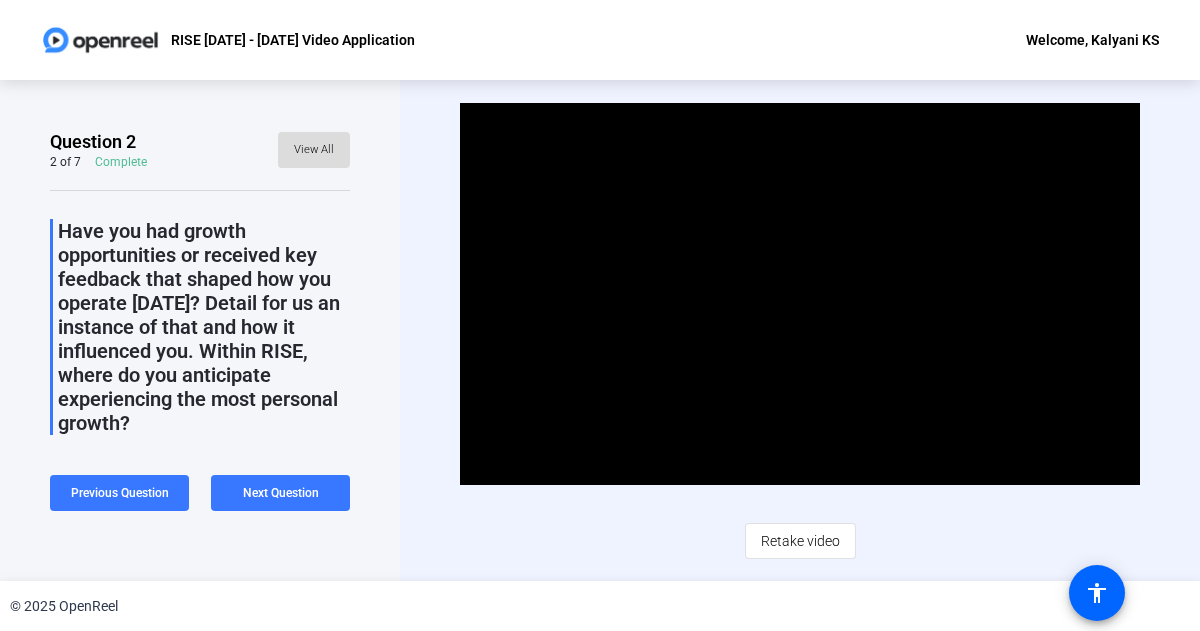 click on "View All" 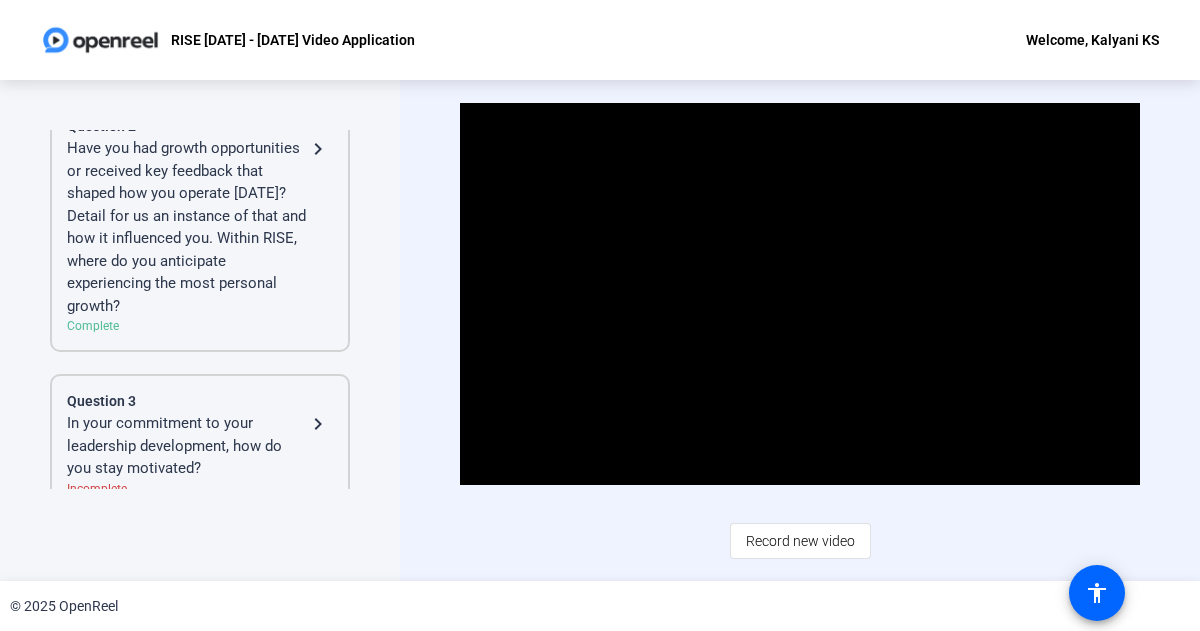 click on "Complete" 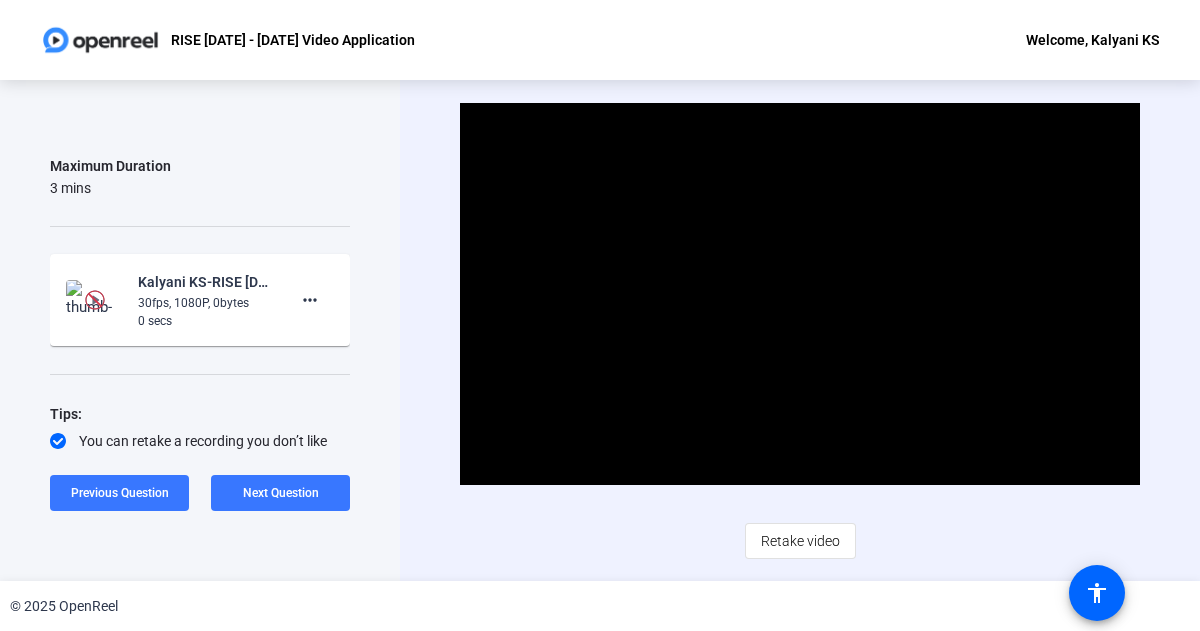 scroll, scrollTop: 262, scrollLeft: 0, axis: vertical 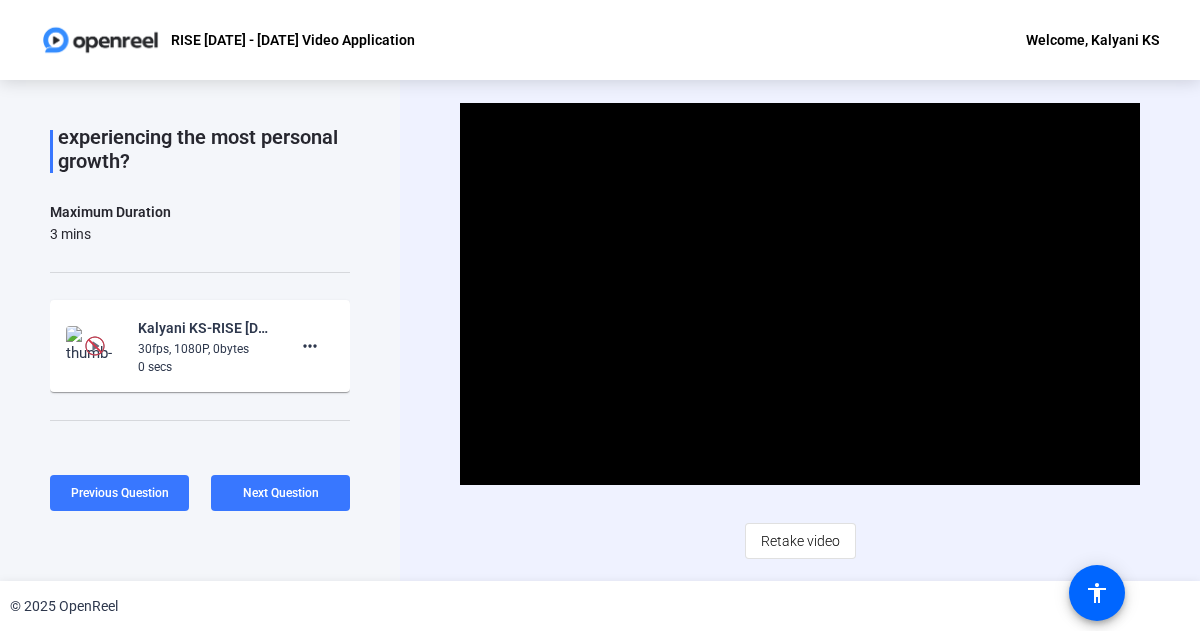 click 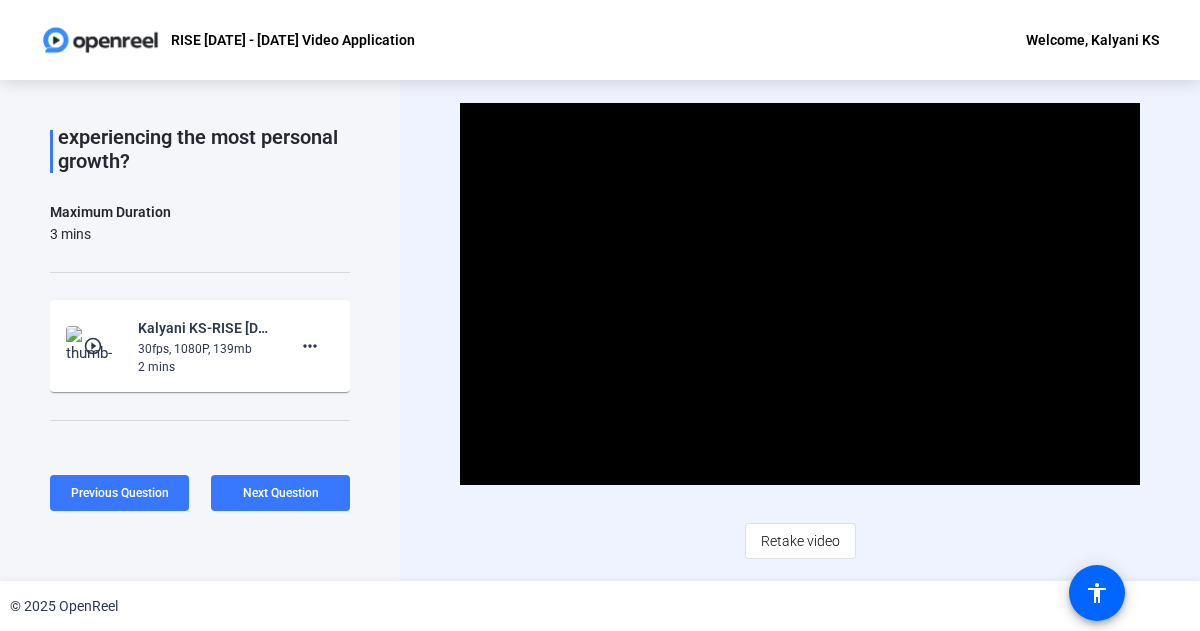 click on "play_circle_outline" 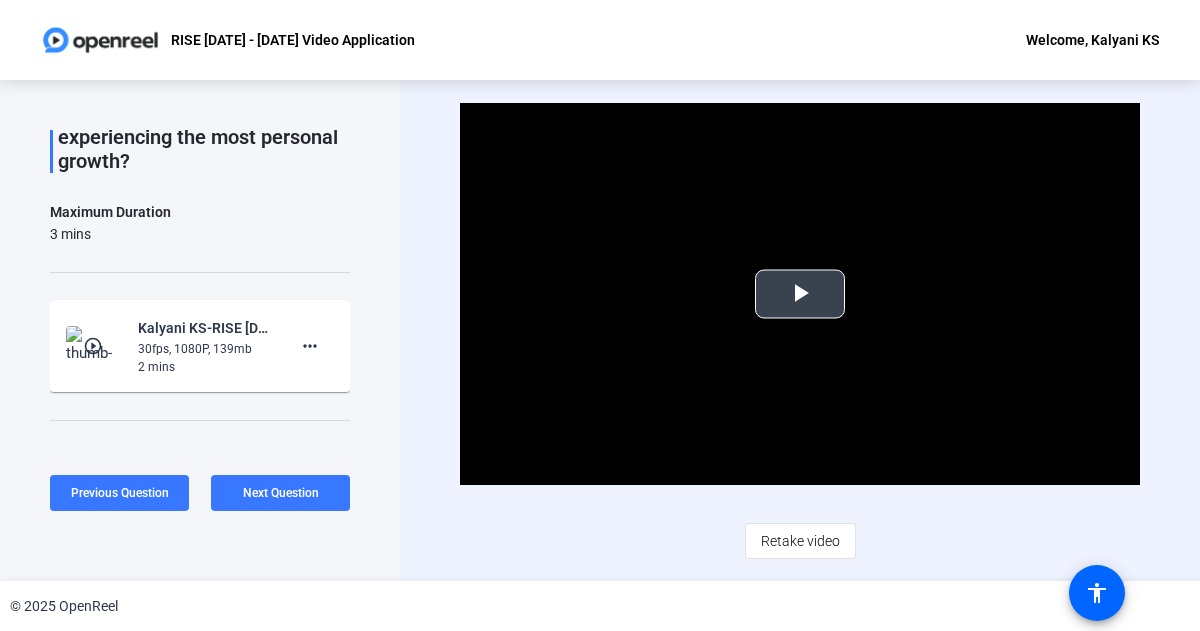 click at bounding box center [800, 294] 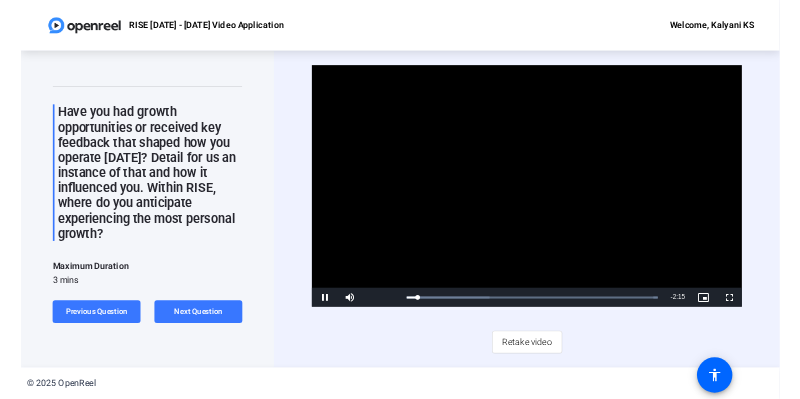 scroll, scrollTop: 53, scrollLeft: 0, axis: vertical 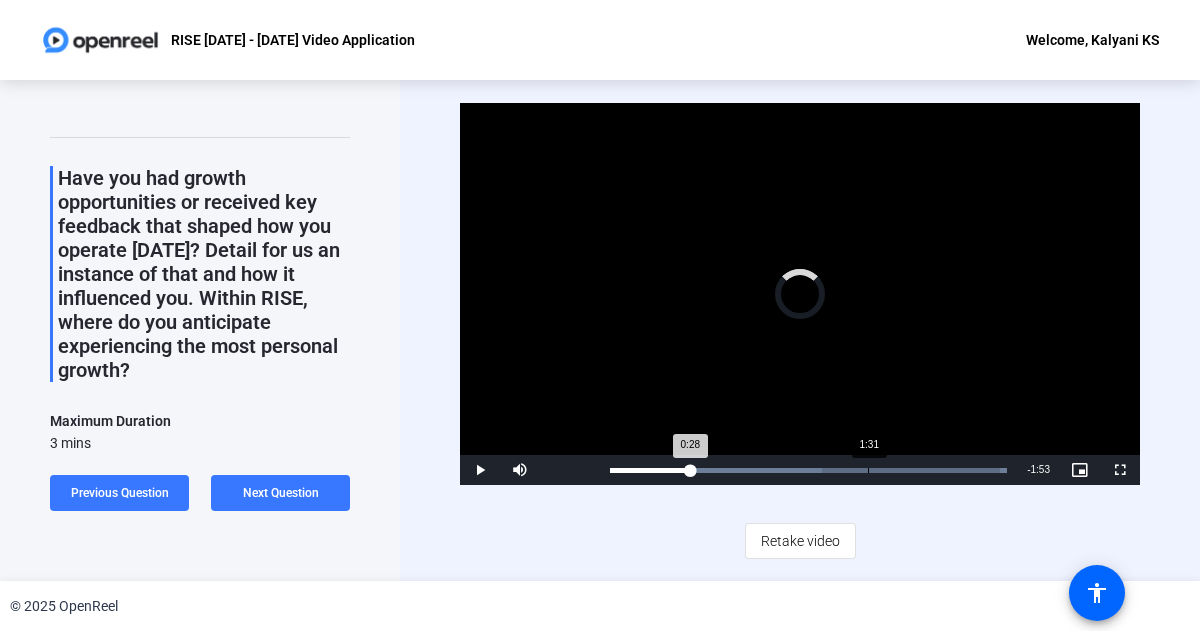 click on "Loaded :  100.00% 1:31 0:28" at bounding box center [808, 470] 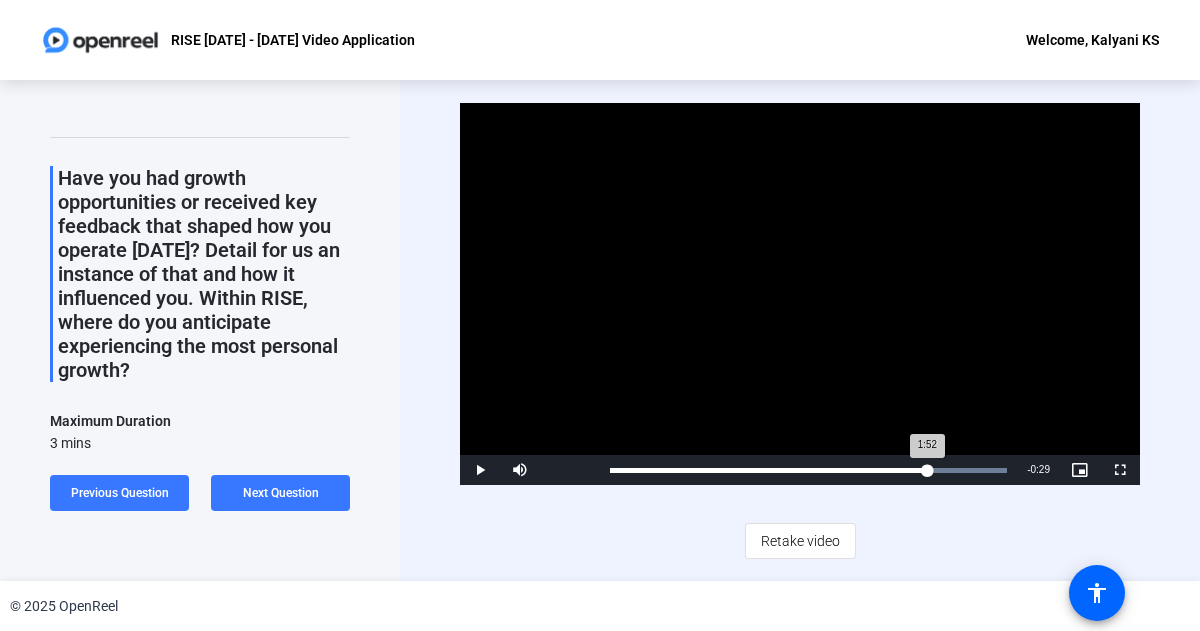 click on "Loaded :  100.00% 1:52 1:52" at bounding box center [808, 470] 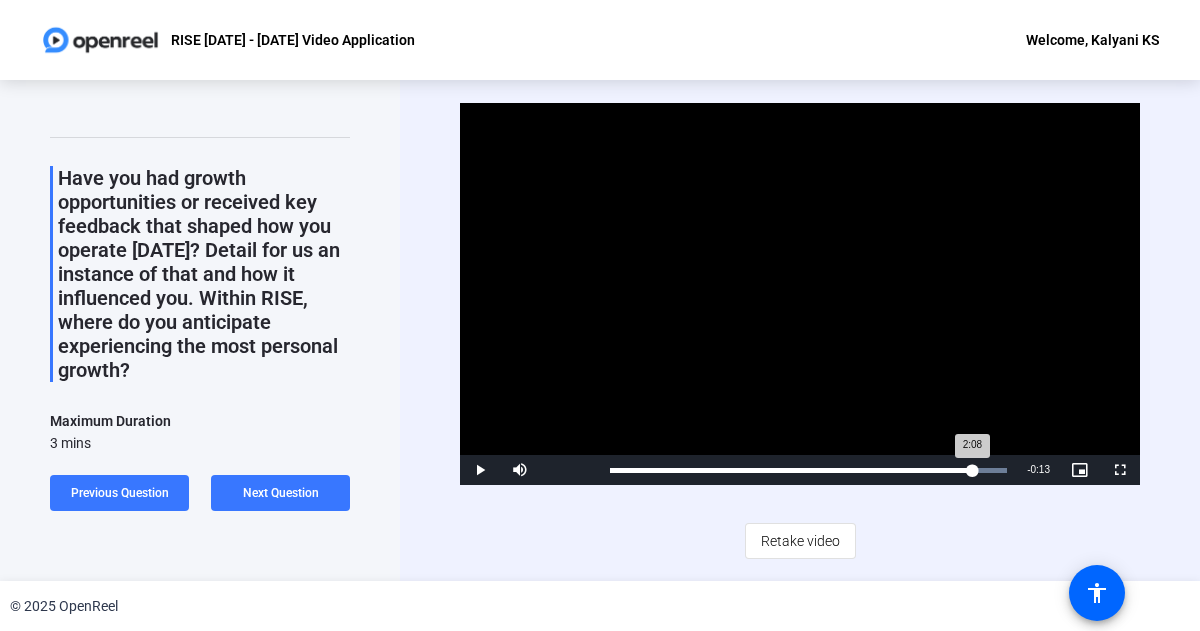 click on "Loaded :  100.00% 2:08 2:08" at bounding box center (808, 470) 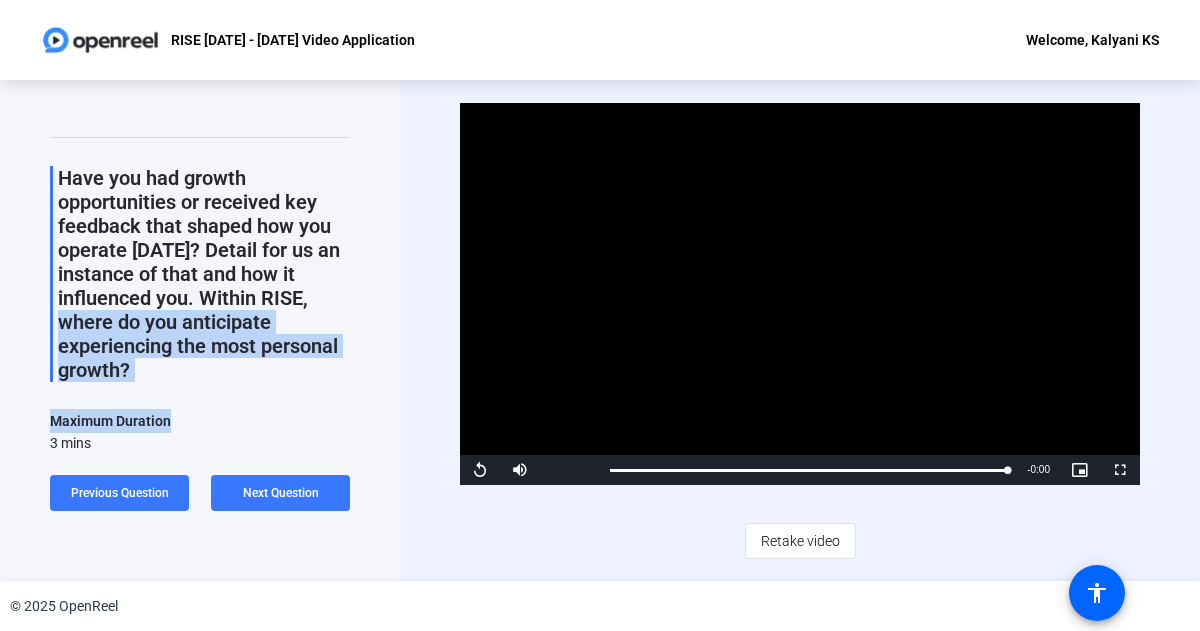 drag, startPoint x: 338, startPoint y: 297, endPoint x: 357, endPoint y: 420, distance: 124.45883 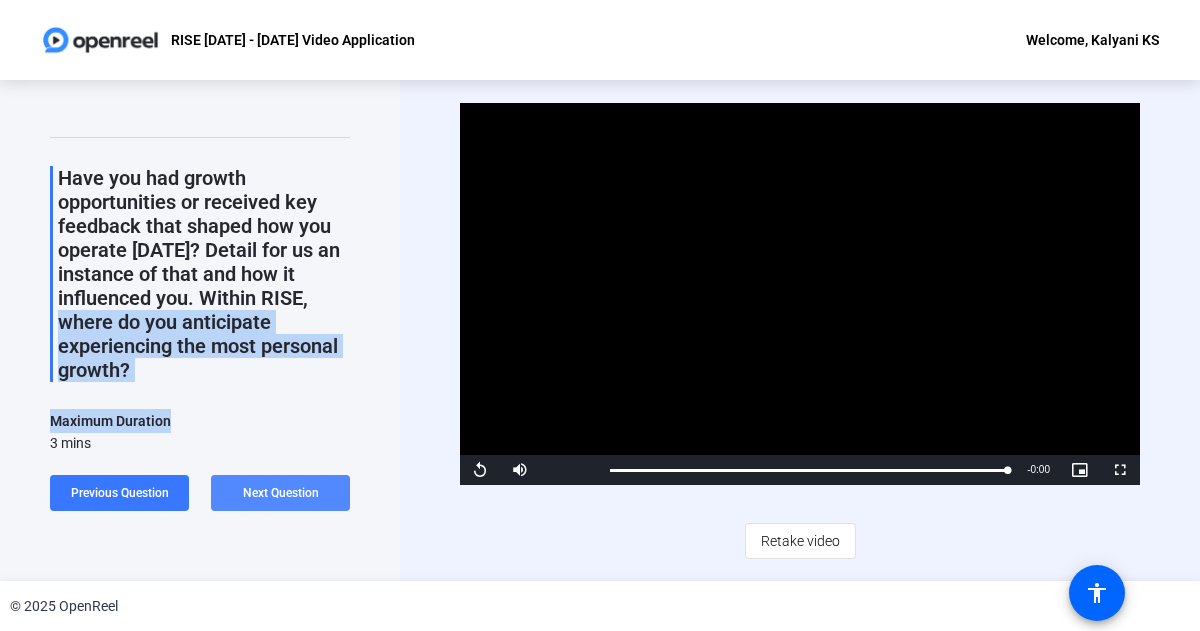 click on "Next Question" 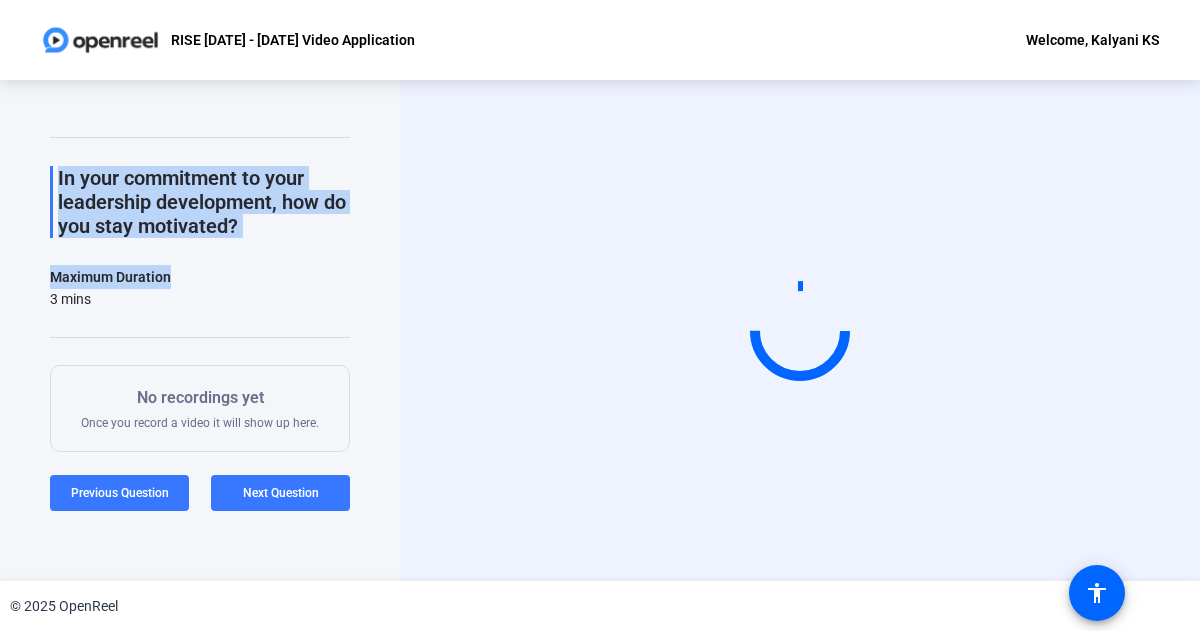 click on "Maximum Duration  3 mins" 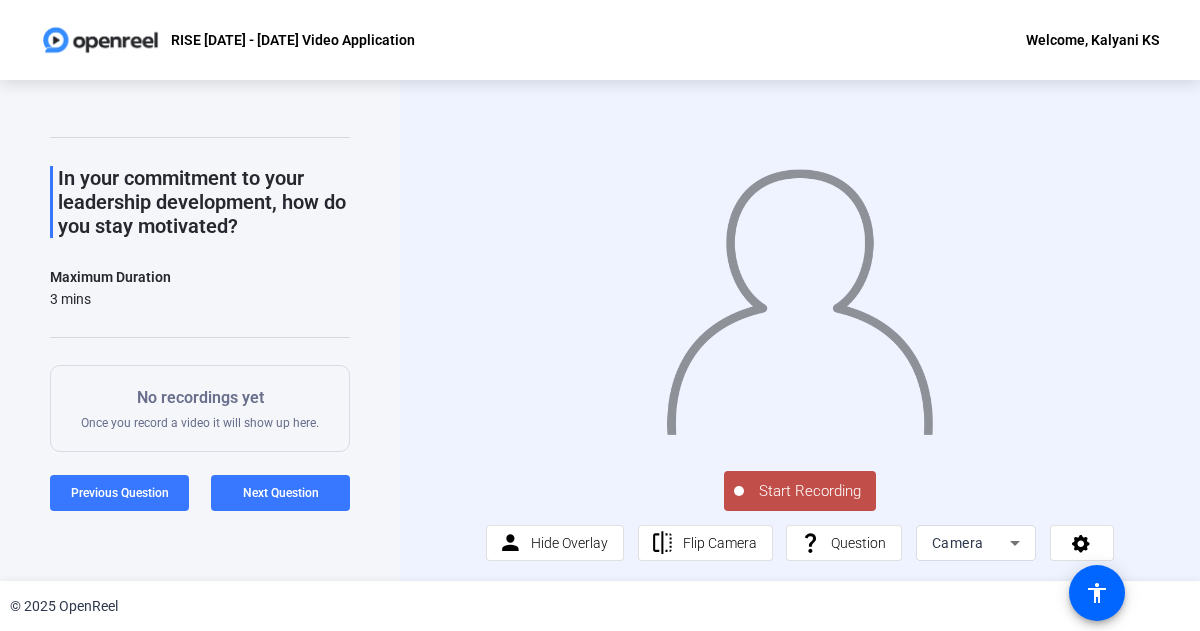click on "Question 3 3 of 7  Incomplete  View All  In your commitment to your leadership development, how do you stay motivated?  Maximum Duration  3 mins   Start Recording  No recordings yet  Once you record a video it will show up here.  Tips:
You can retake a recording you don’t like
Pick a quiet and well-lit area to record
Be yourself! It doesn’t have to be perfect   Previous Question  Next Question" 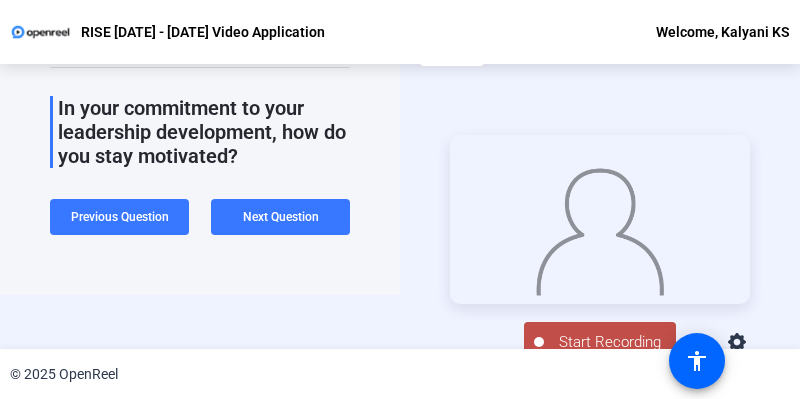 scroll, scrollTop: 96, scrollLeft: 0, axis: vertical 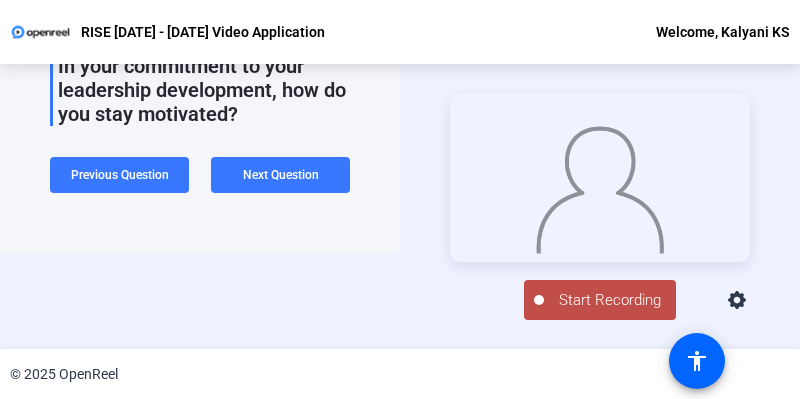 click on "Start Recording" 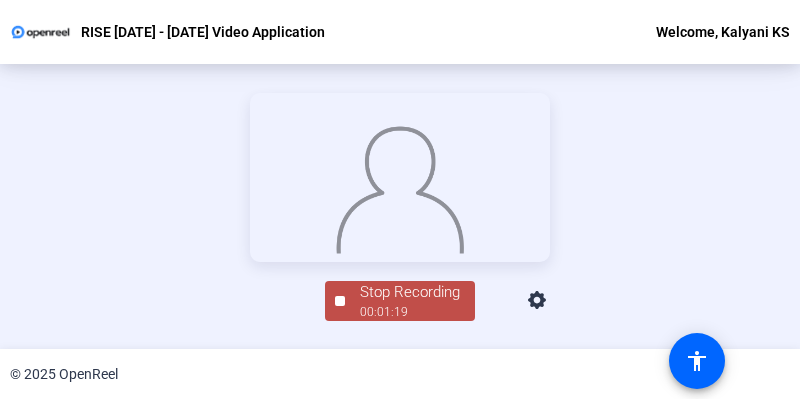 click 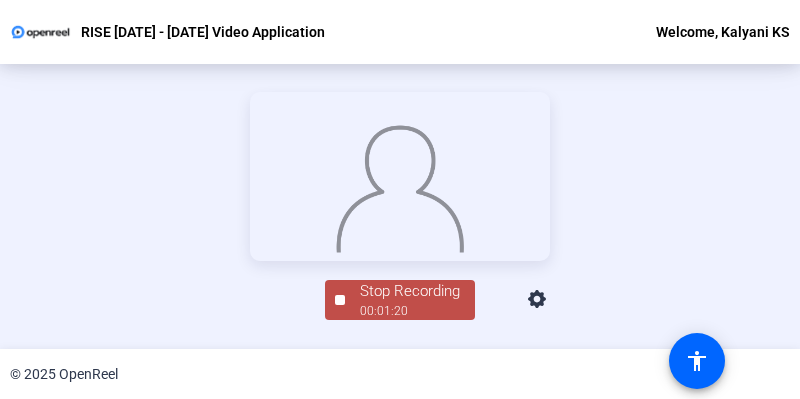 click on "Stop Recording" 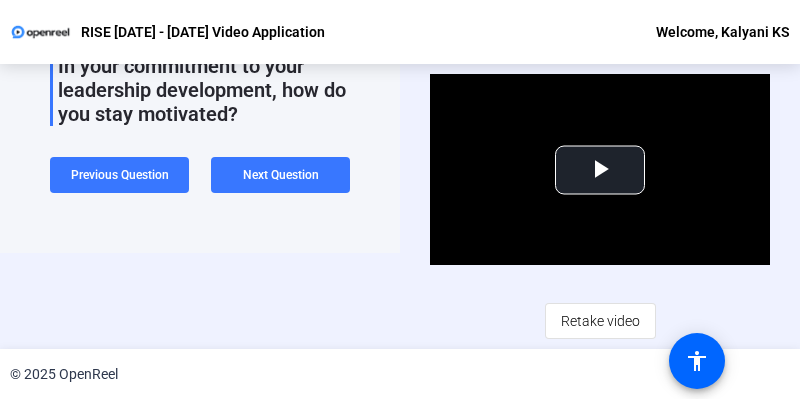 scroll, scrollTop: 0, scrollLeft: 0, axis: both 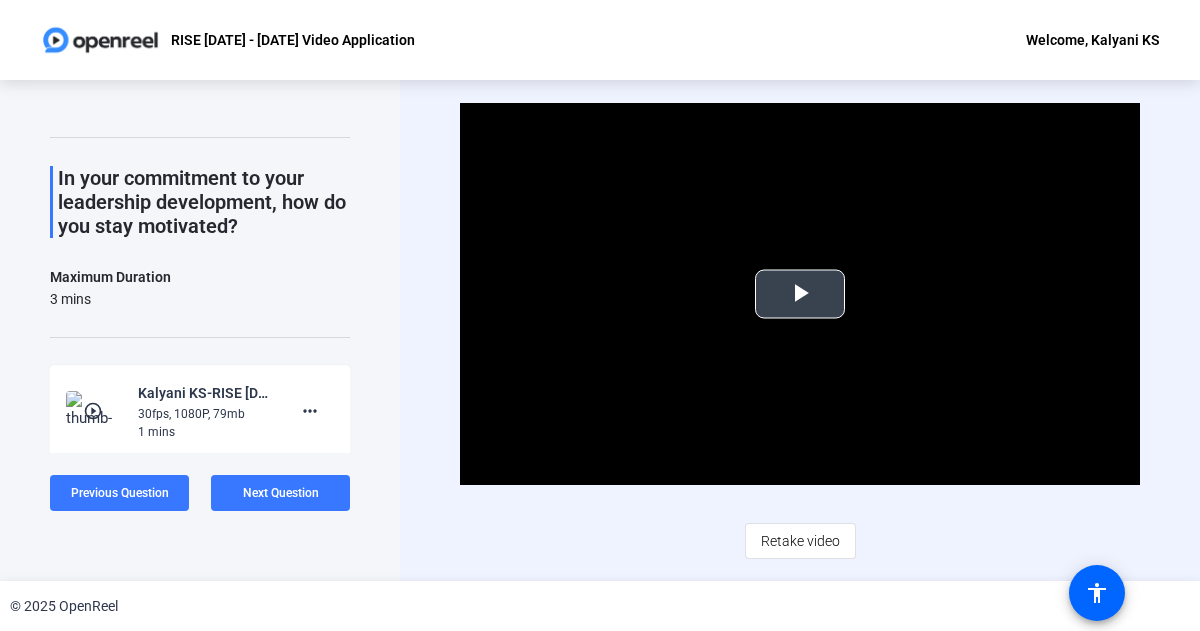 click at bounding box center (800, 294) 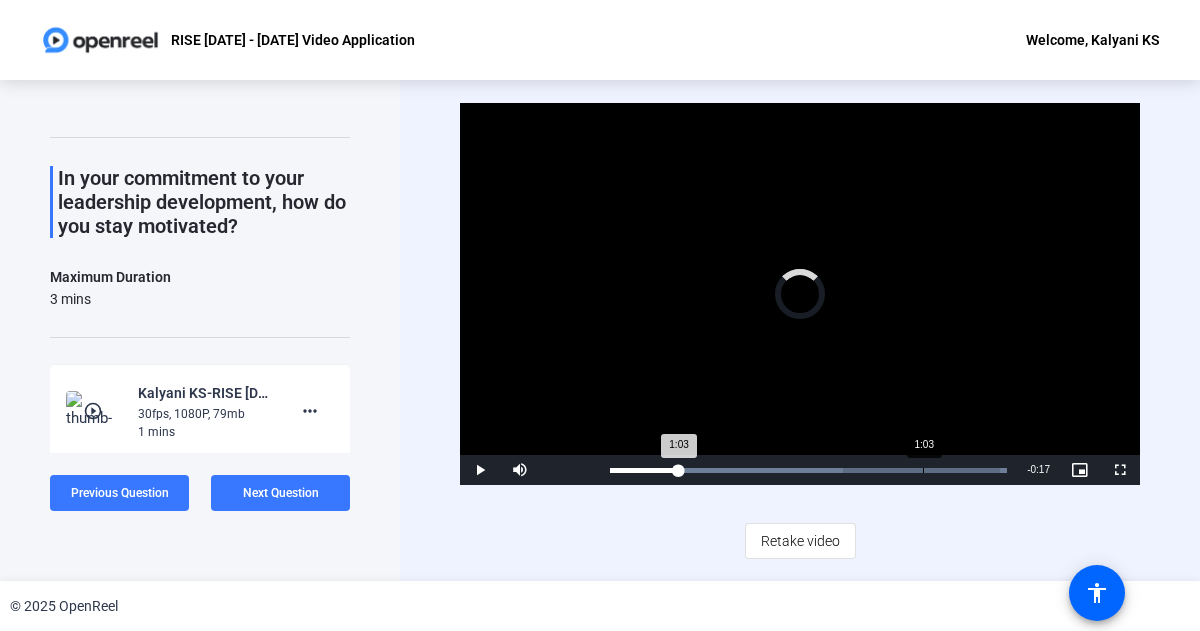 click on "1:03" at bounding box center [923, 470] 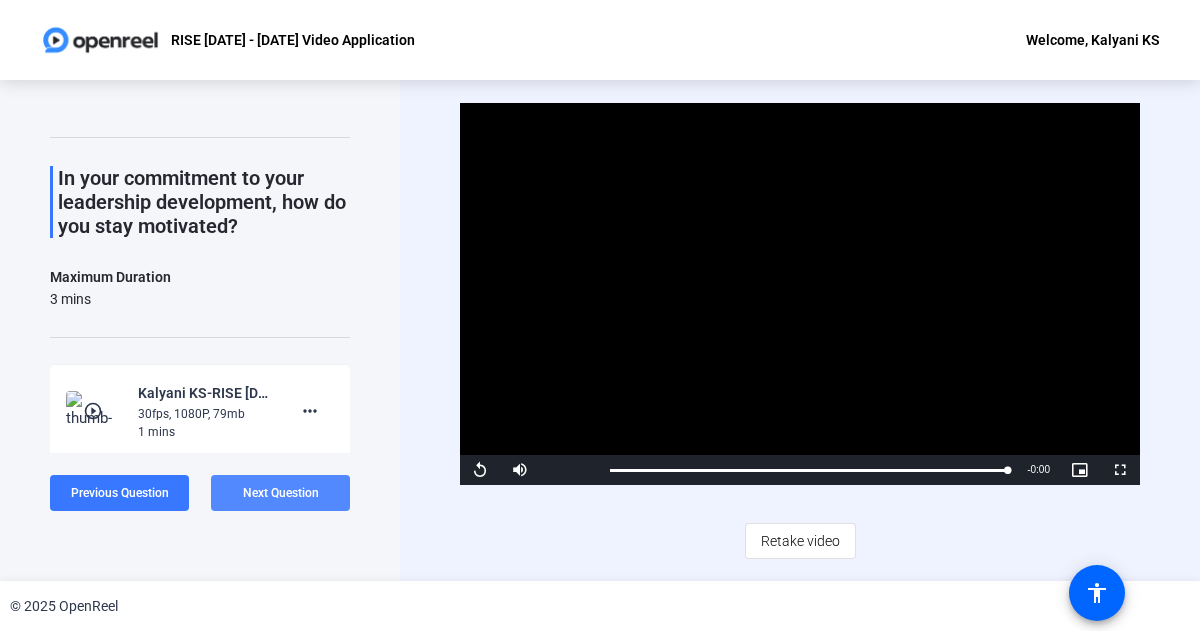 click 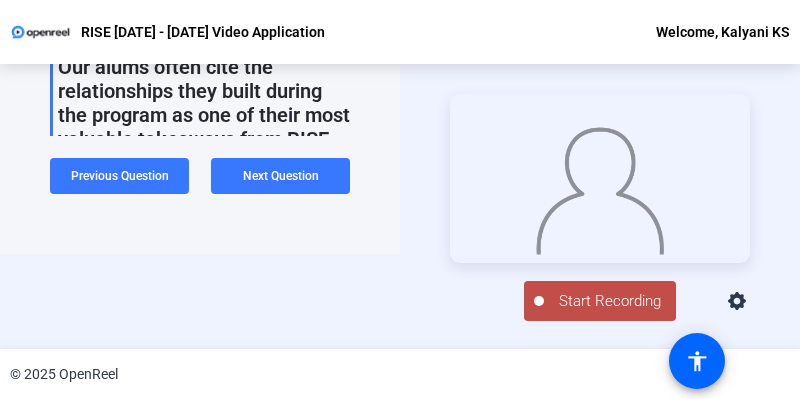scroll, scrollTop: 96, scrollLeft: 0, axis: vertical 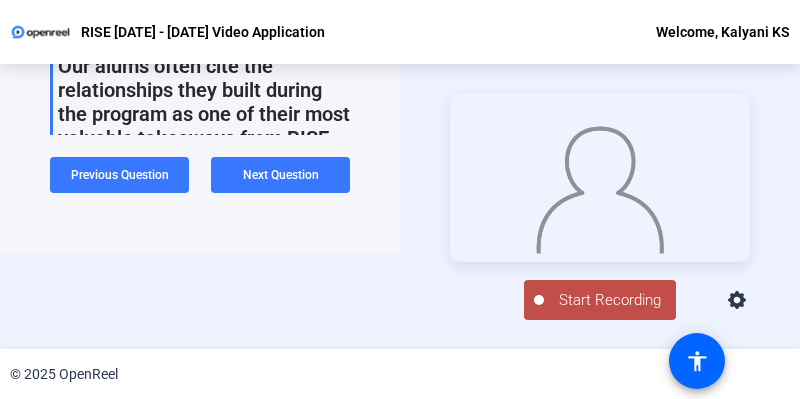 click on "Start Recording" 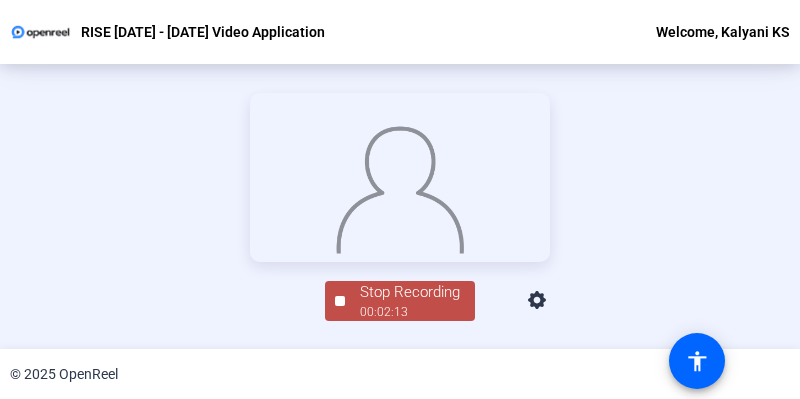 scroll, scrollTop: 325, scrollLeft: 0, axis: vertical 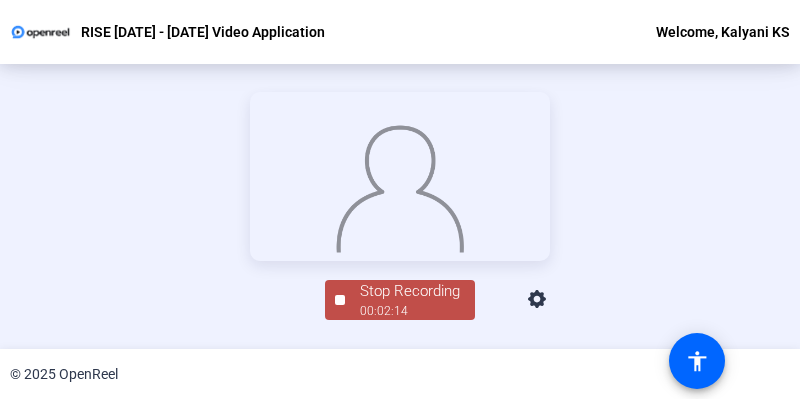 click on "Stop Recording" 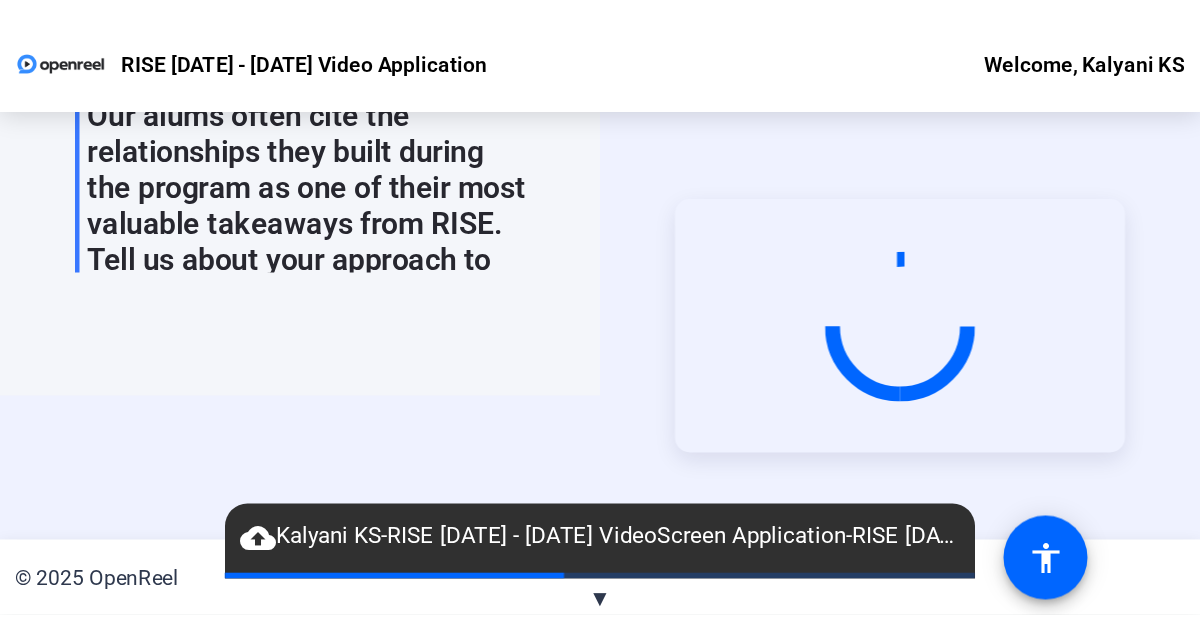 scroll, scrollTop: 0, scrollLeft: 0, axis: both 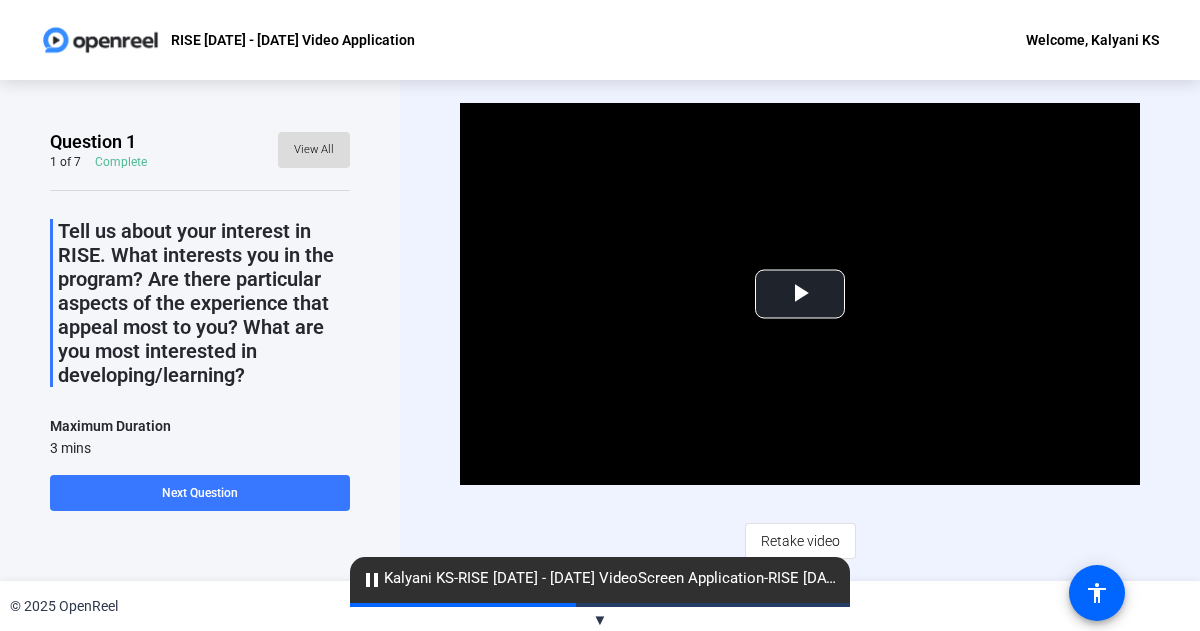 click on "View All" 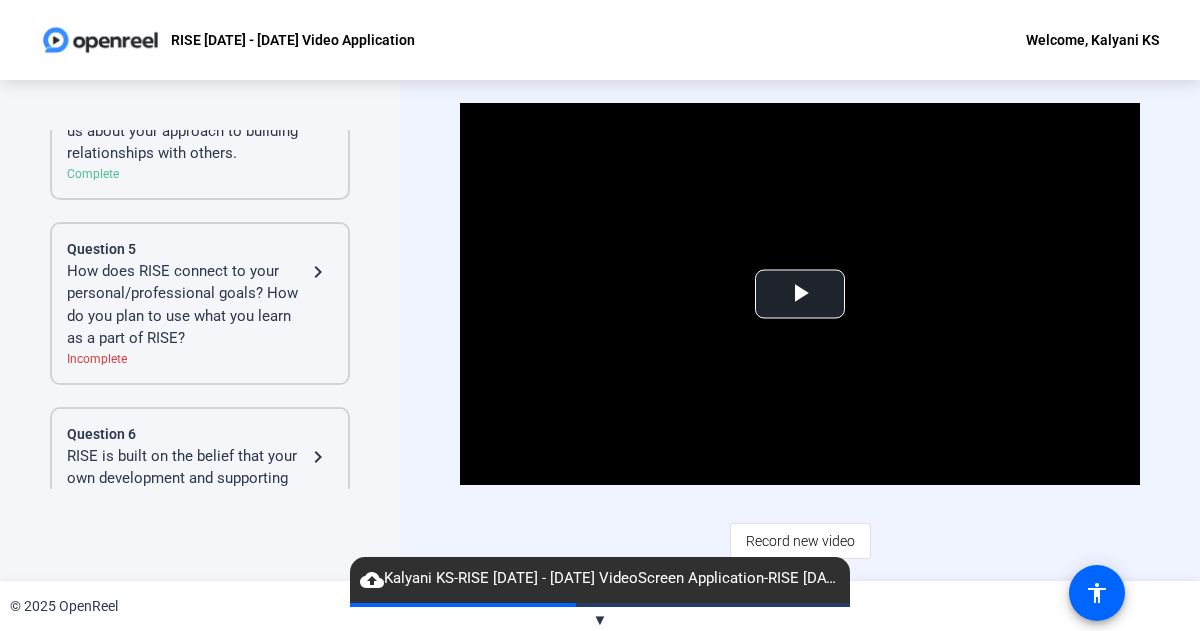 scroll, scrollTop: 854, scrollLeft: 0, axis: vertical 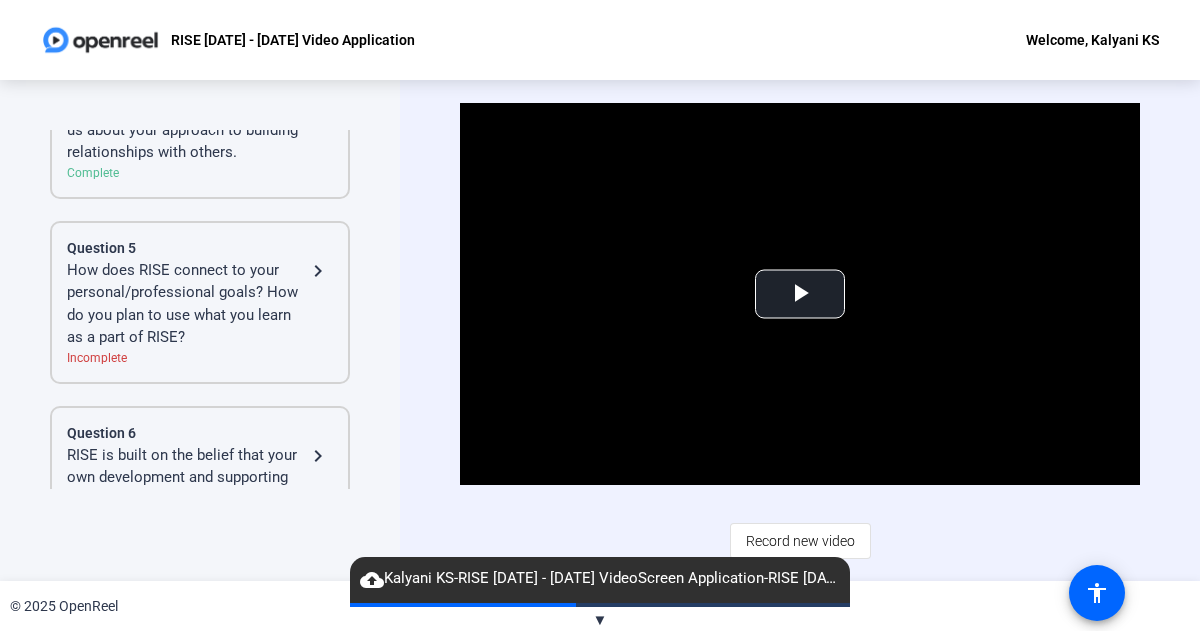 click on "Complete" 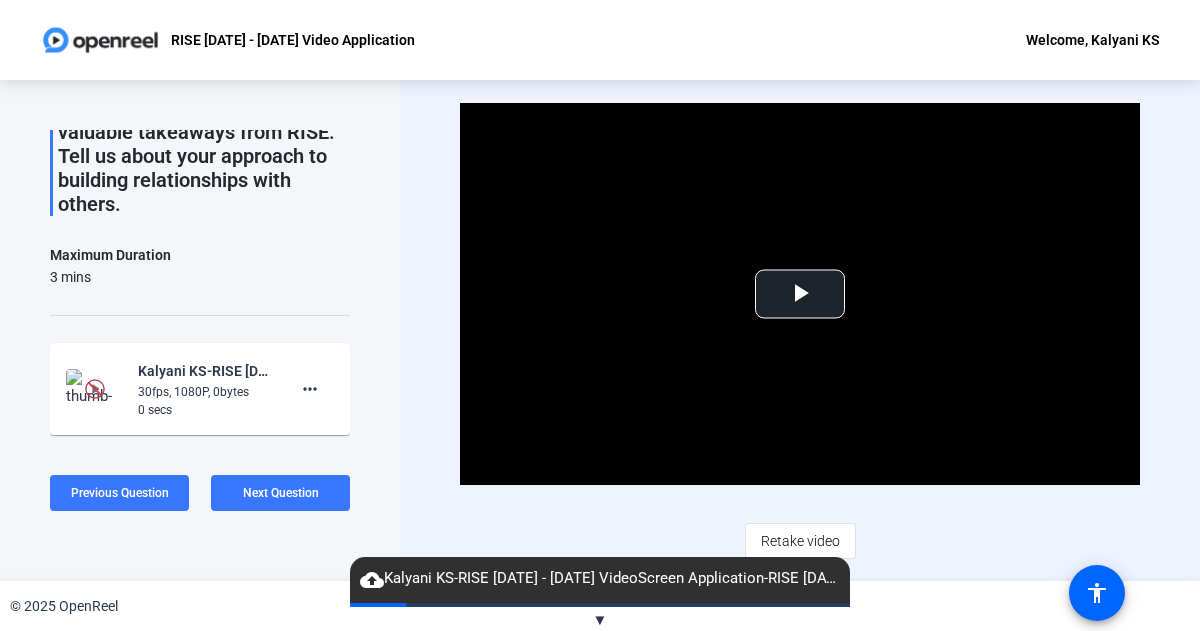scroll, scrollTop: 307, scrollLeft: 0, axis: vertical 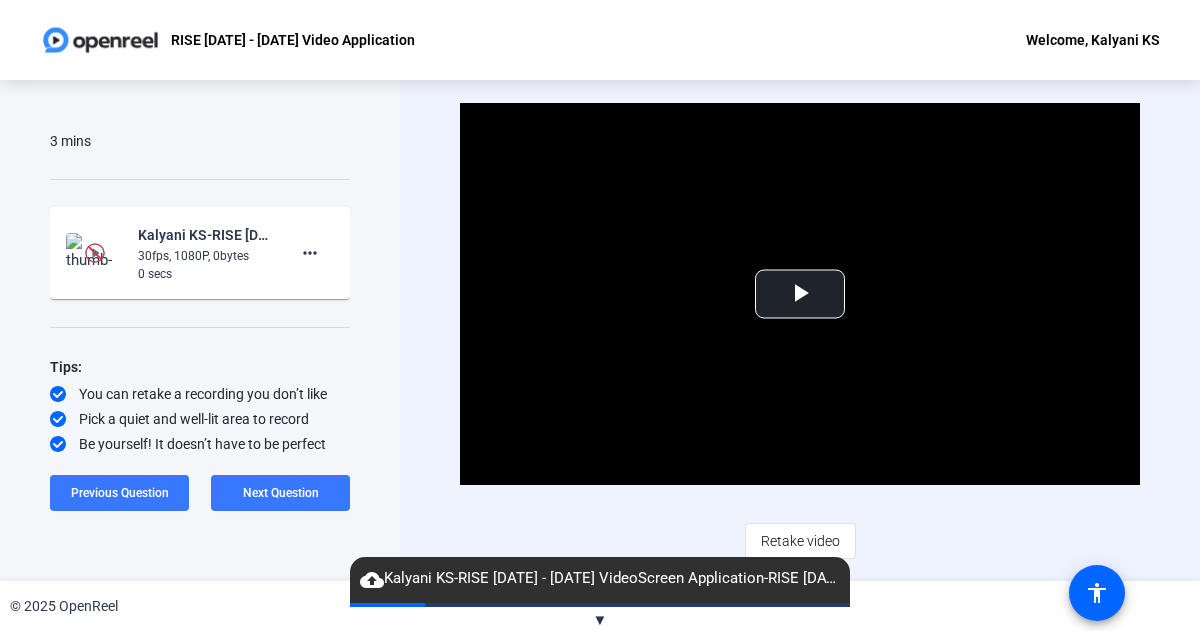 click on "30fps, 1080P, 0bytes" 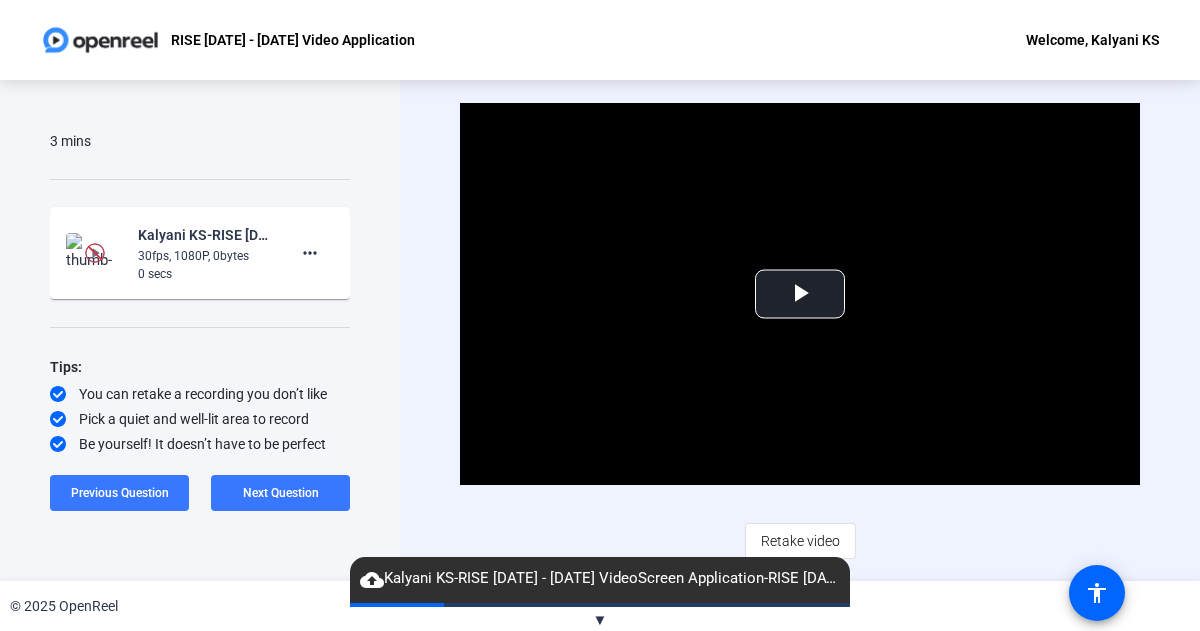 click 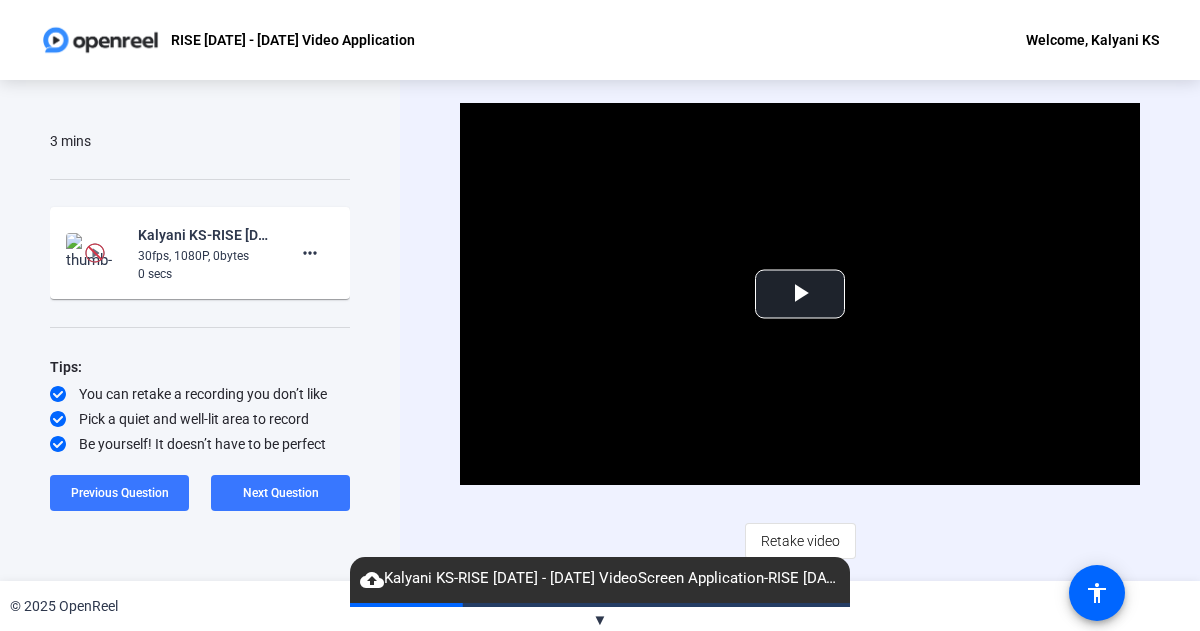 scroll, scrollTop: 120, scrollLeft: 0, axis: vertical 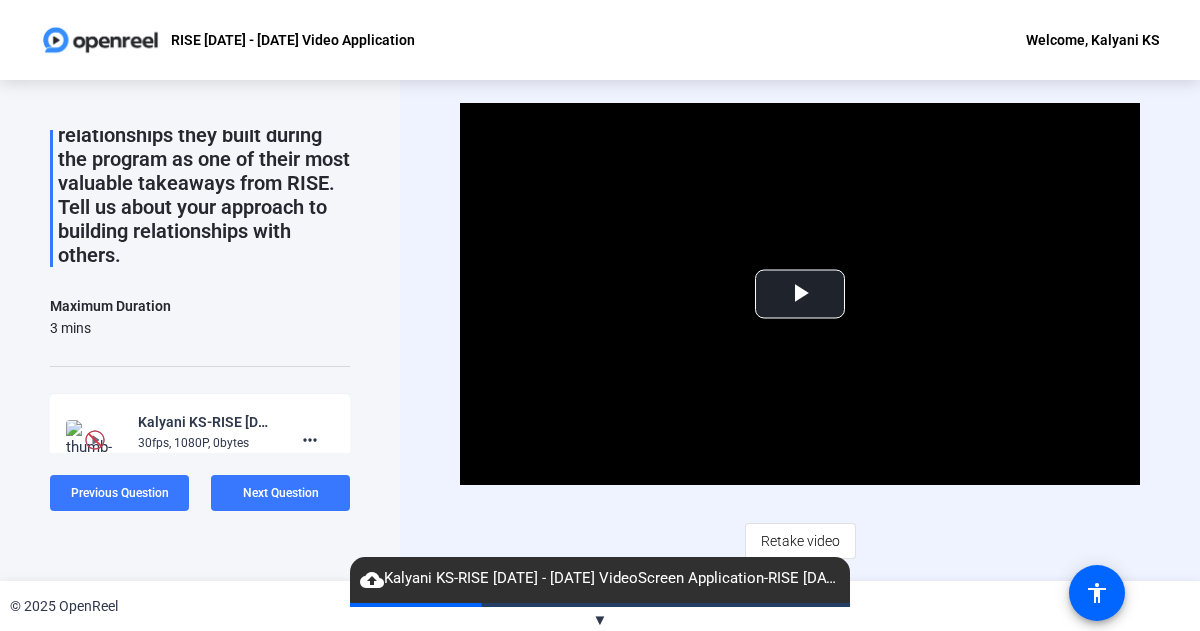 click 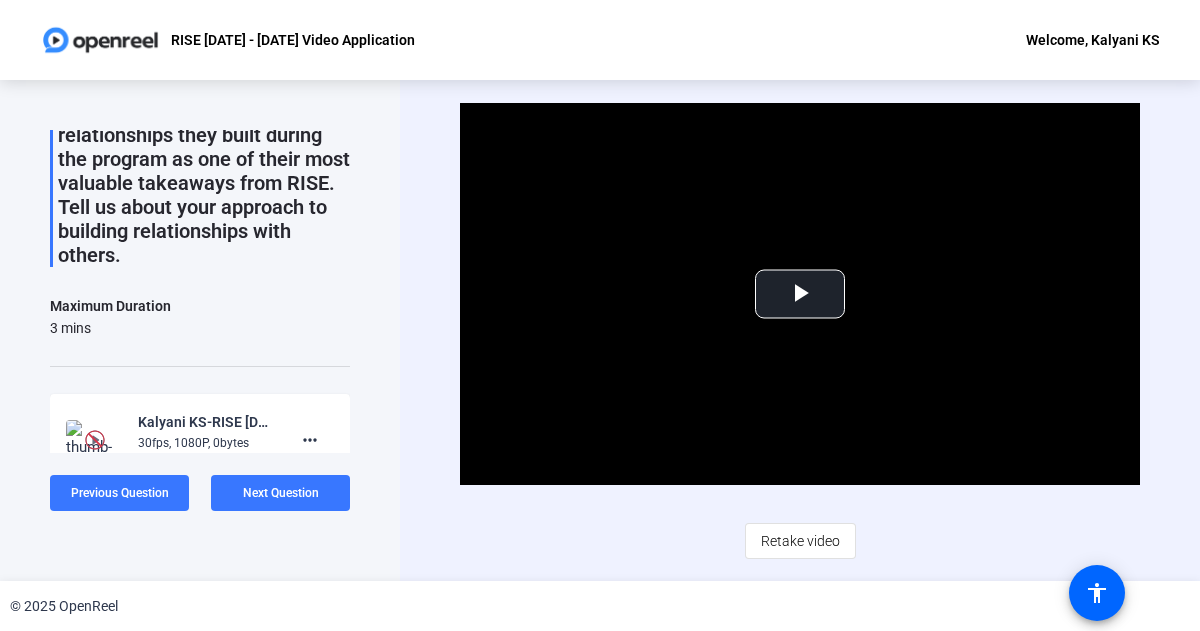 click 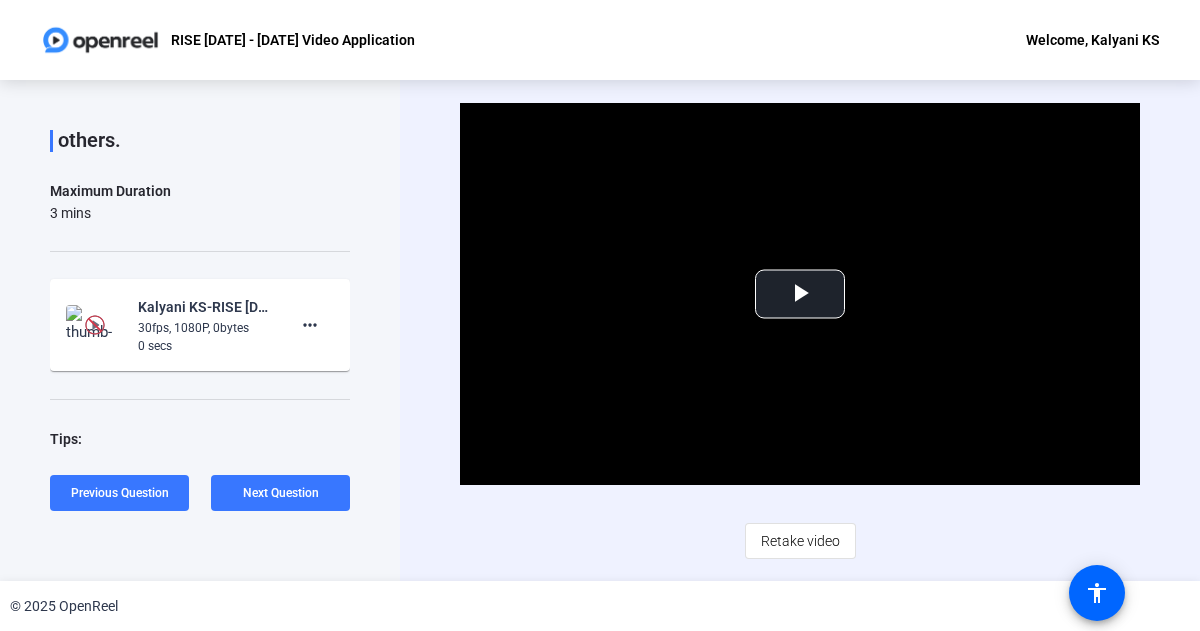 scroll, scrollTop: 237, scrollLeft: 0, axis: vertical 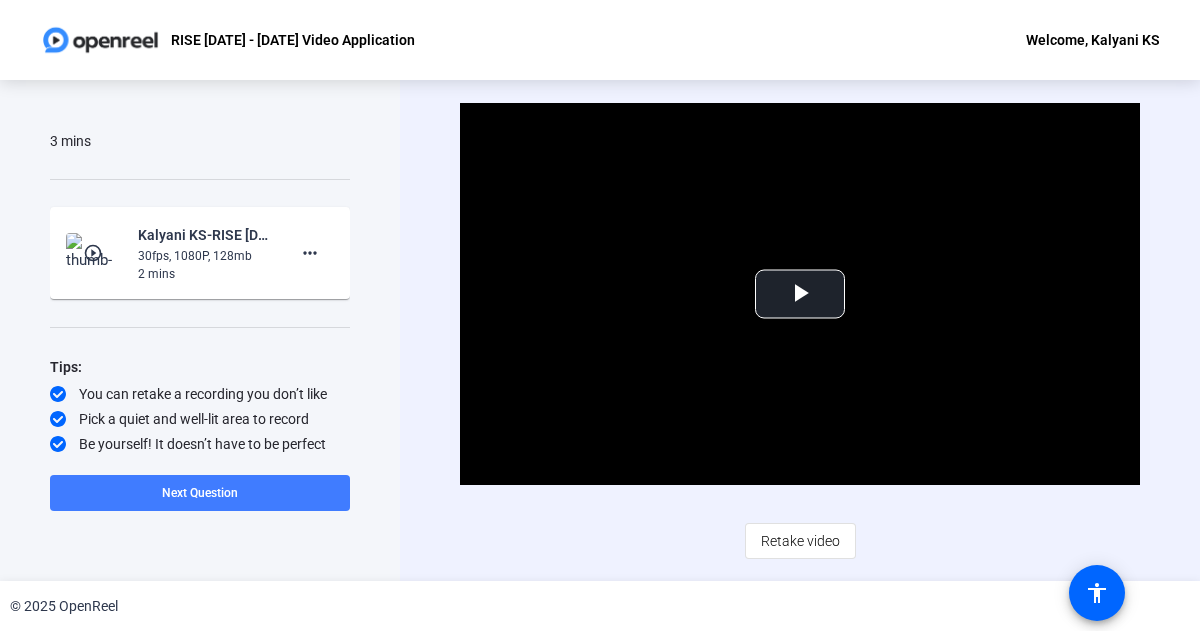 click 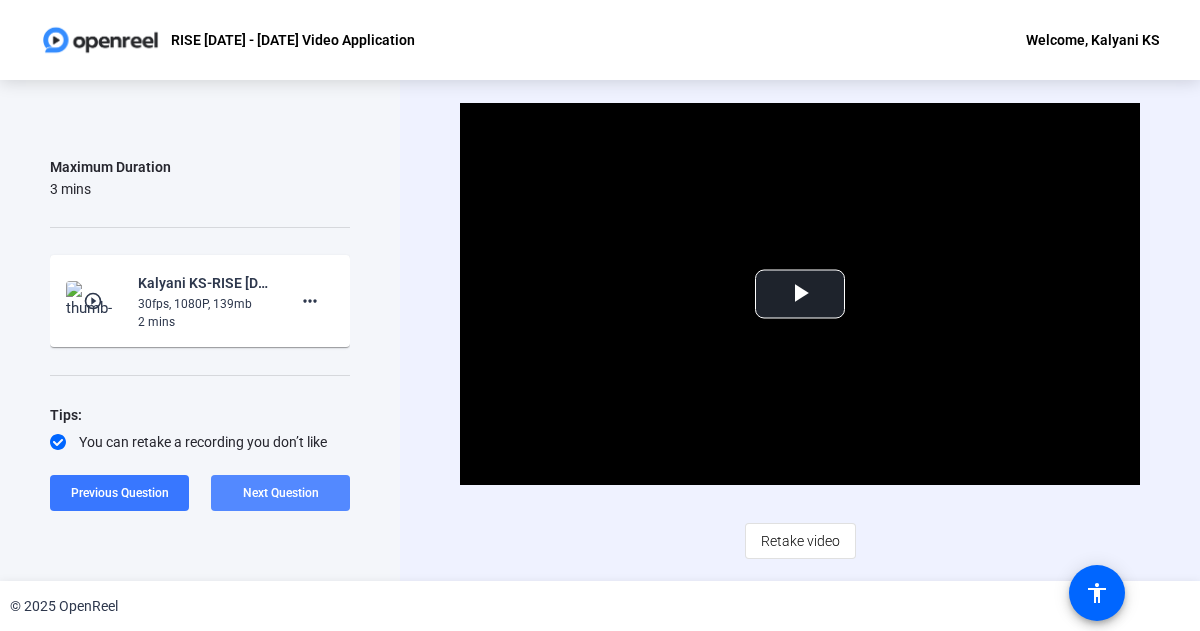 scroll, scrollTop: 355, scrollLeft: 0, axis: vertical 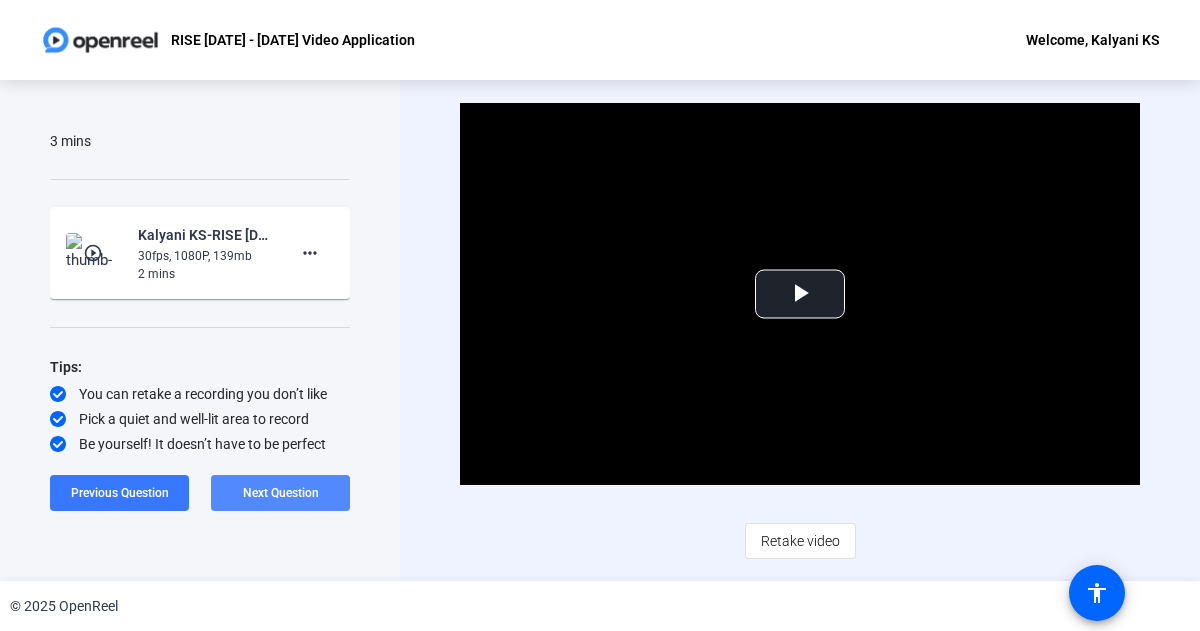 click on "Next Question" 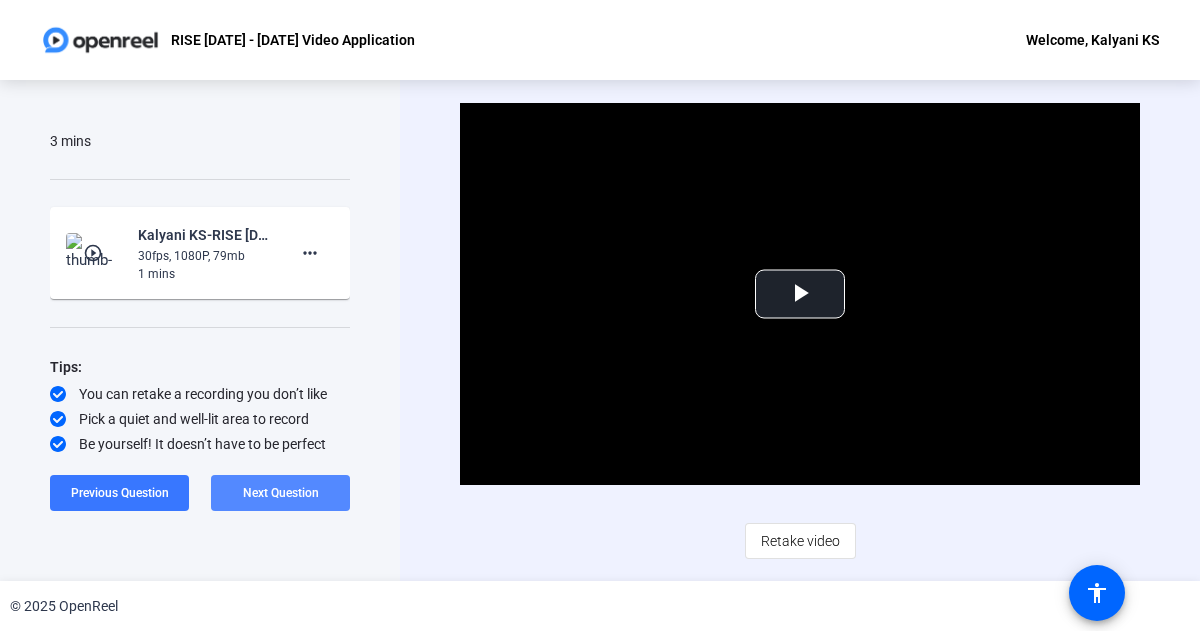click on "Next Question" 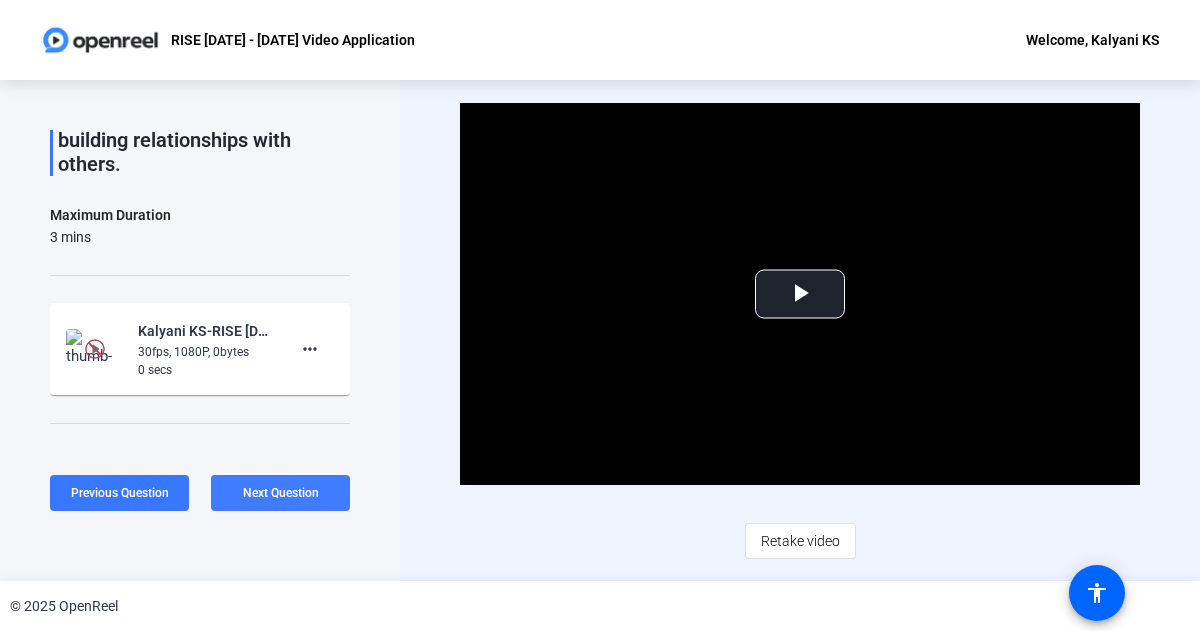 scroll, scrollTop: 307, scrollLeft: 0, axis: vertical 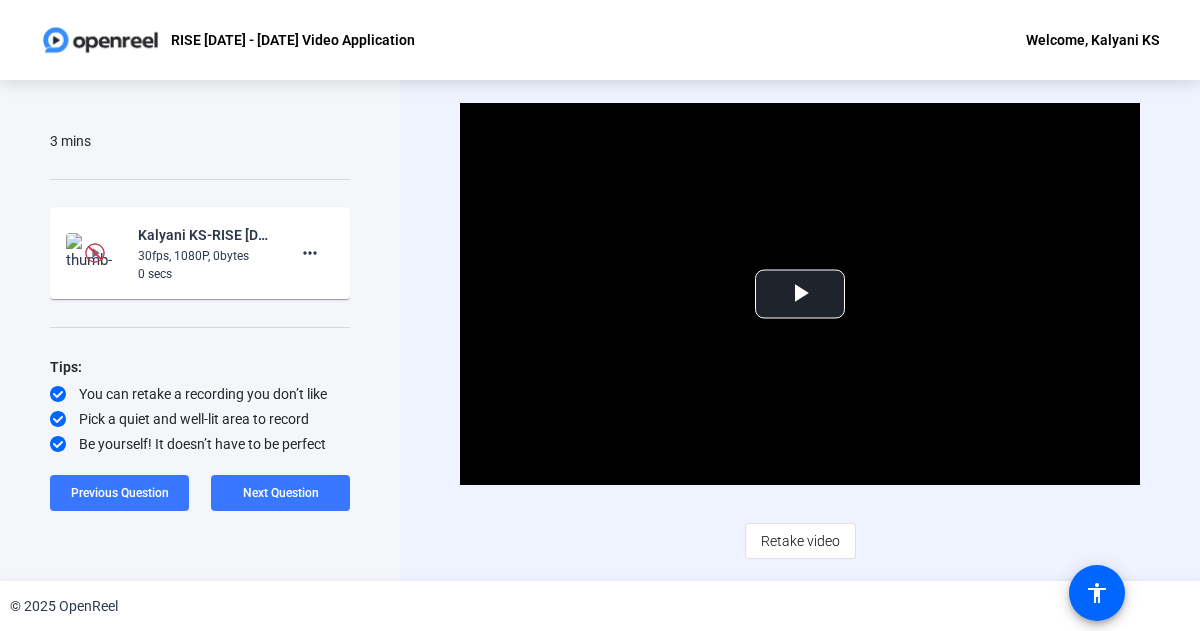 click on "0 secs" 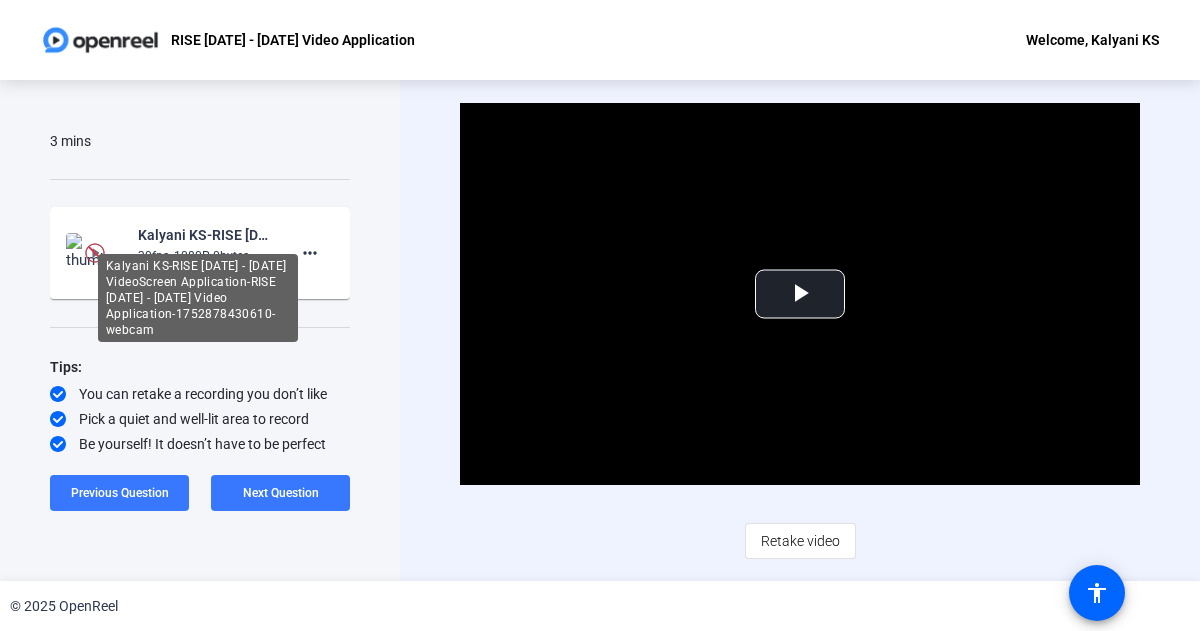 click on "Kalyani KS-RISE [DATE] - [DATE] VideoScreen Application-RISE [DATE] - [DATE] Video Application-1752878430610-webcam" 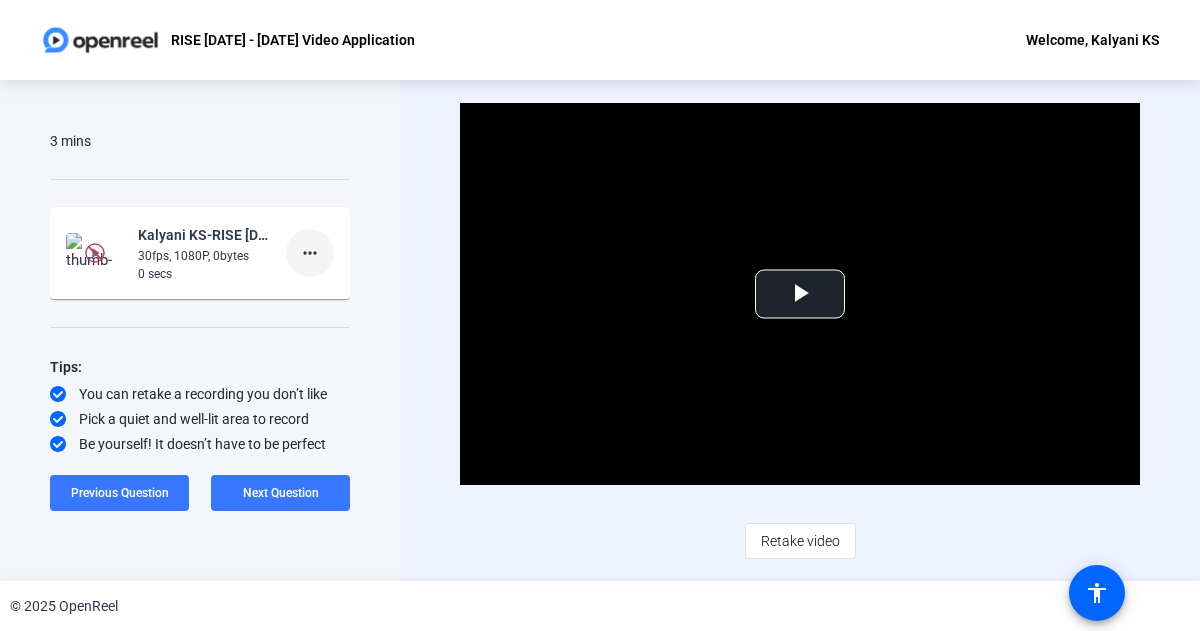 click on "more_horiz" 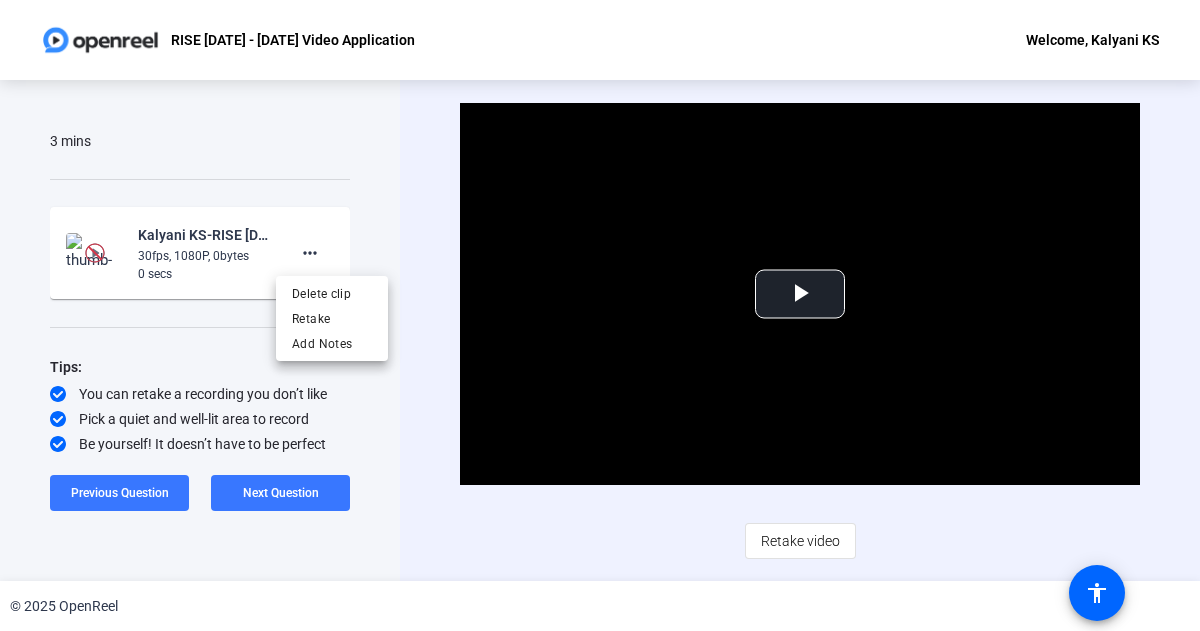 click at bounding box center [600, 315] 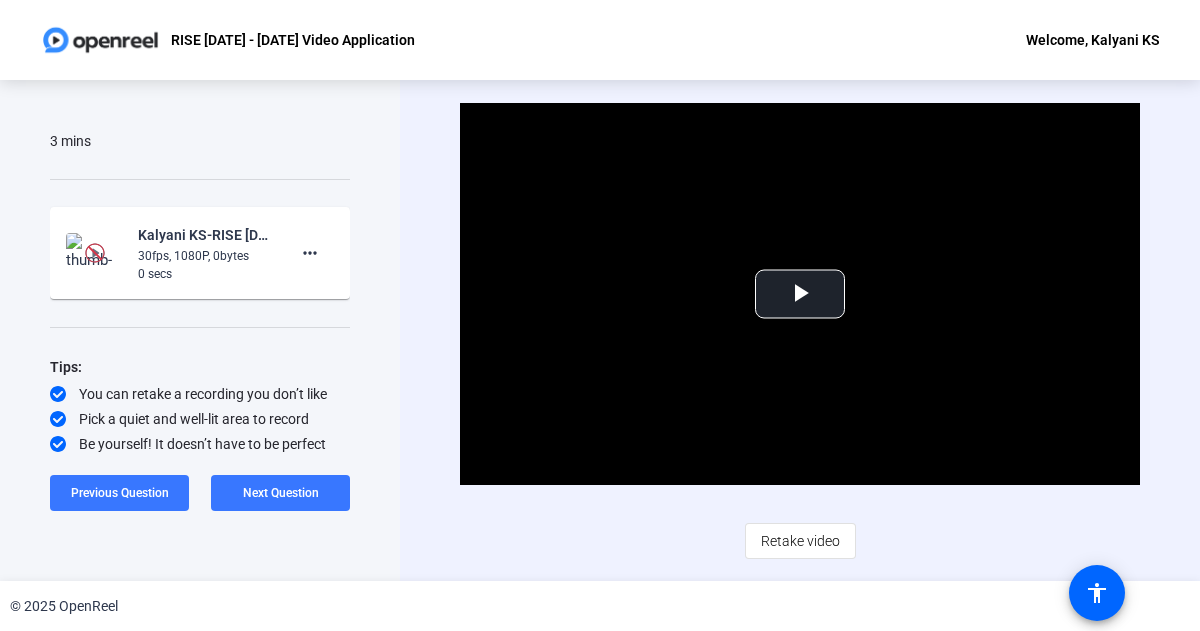click 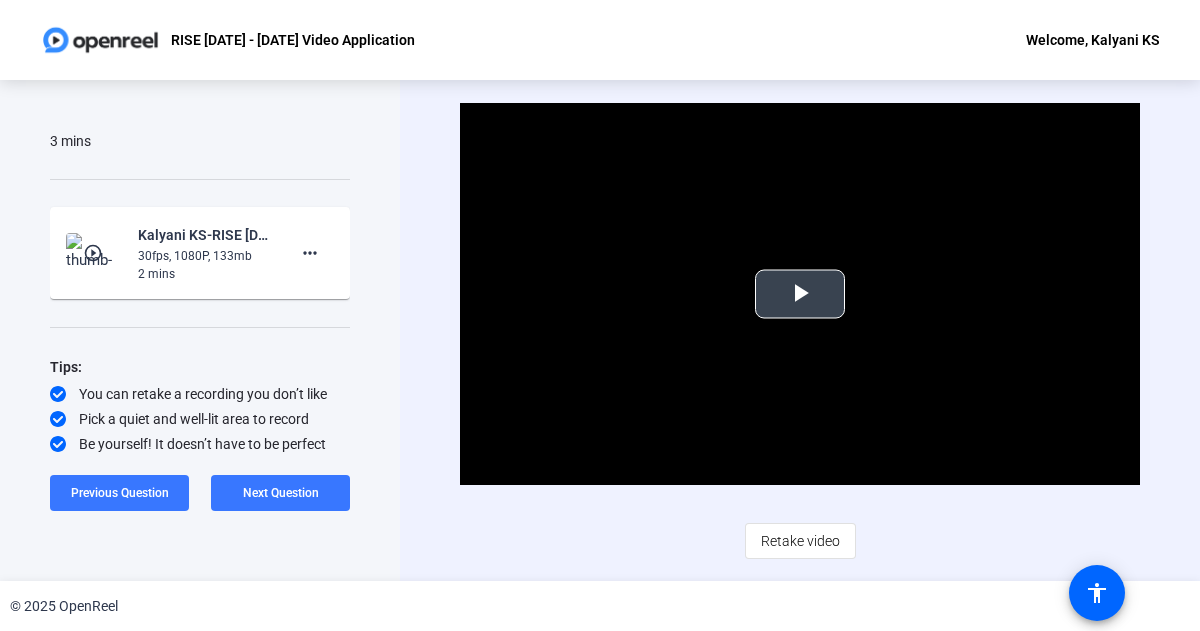click at bounding box center [800, 294] 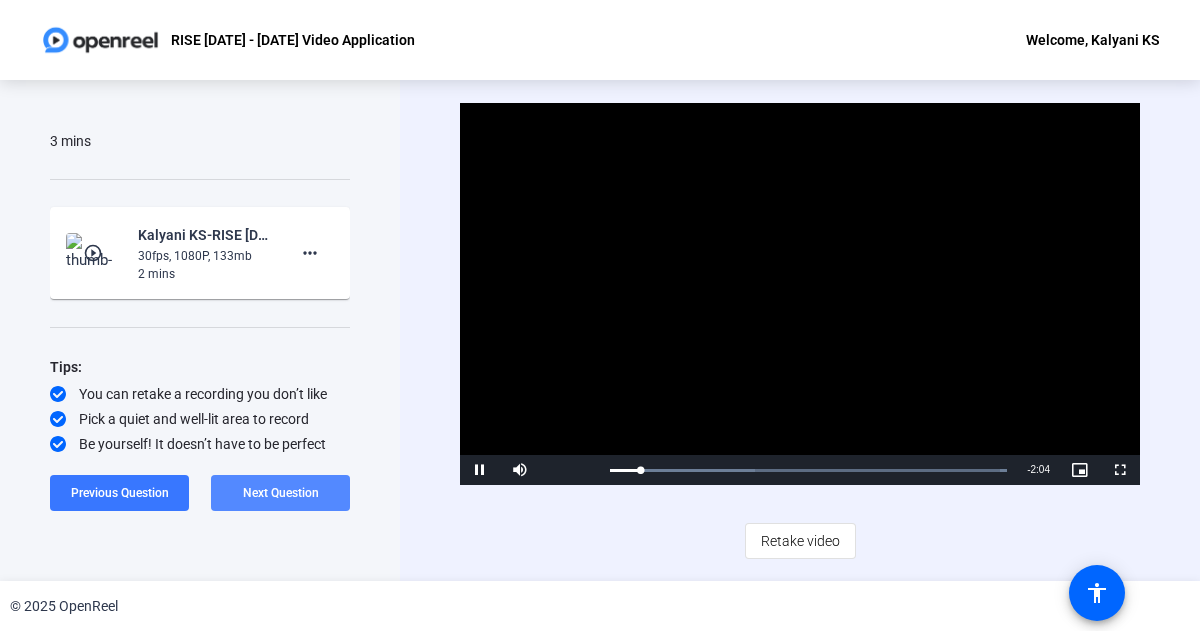 click on "Next Question" 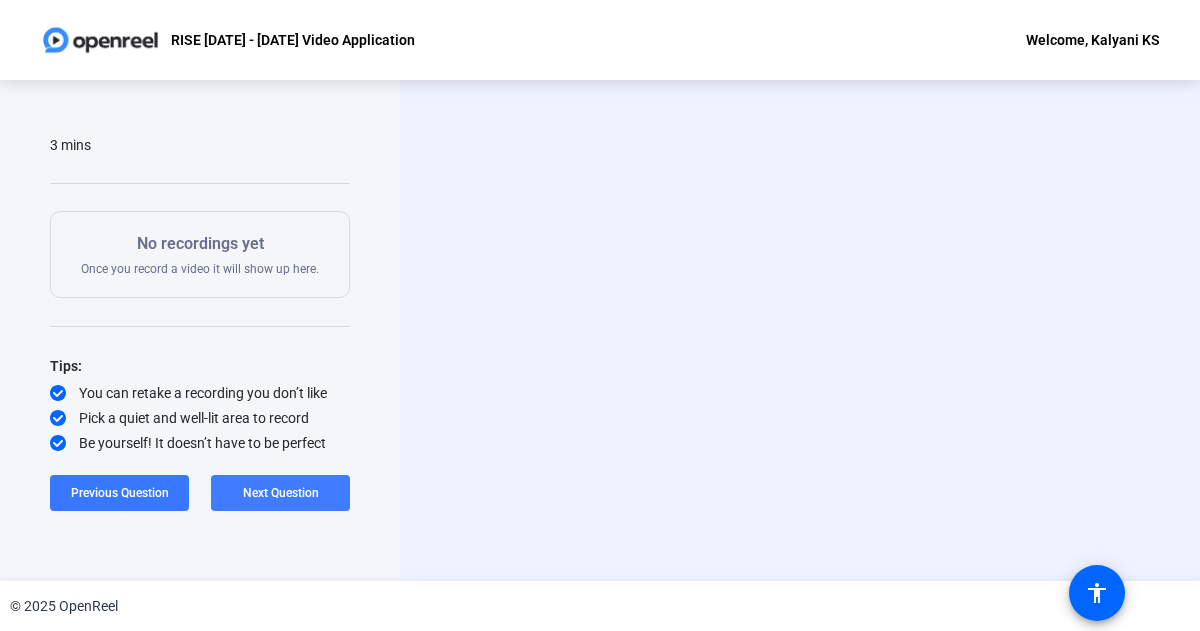 scroll, scrollTop: 230, scrollLeft: 0, axis: vertical 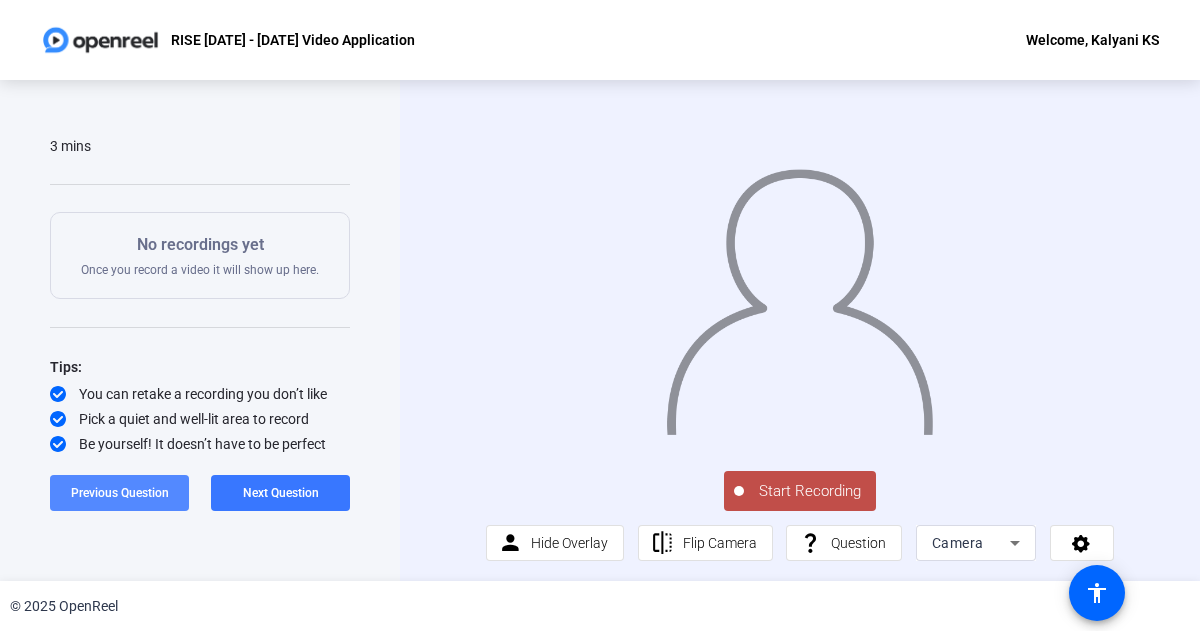 click 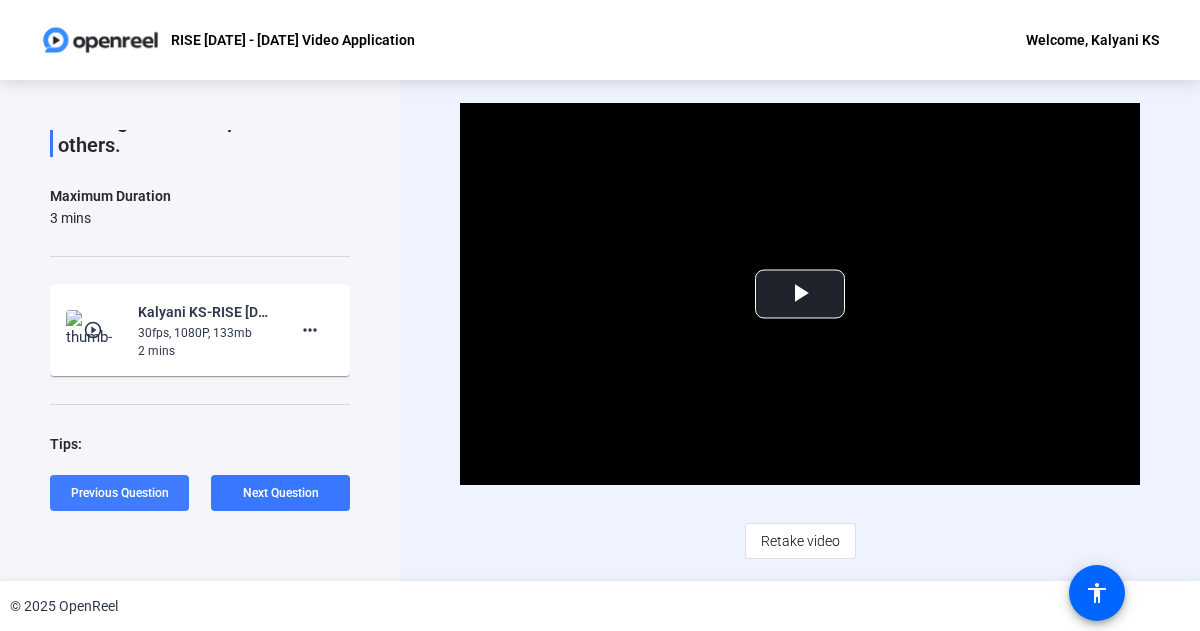 scroll, scrollTop: 307, scrollLeft: 0, axis: vertical 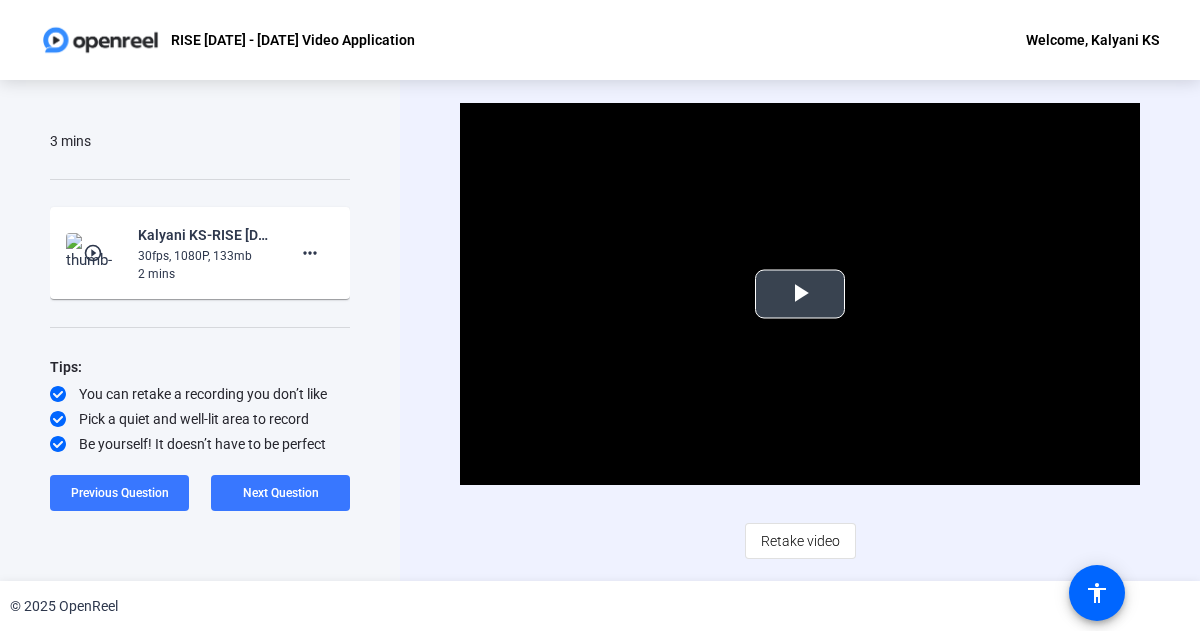 click at bounding box center [800, 294] 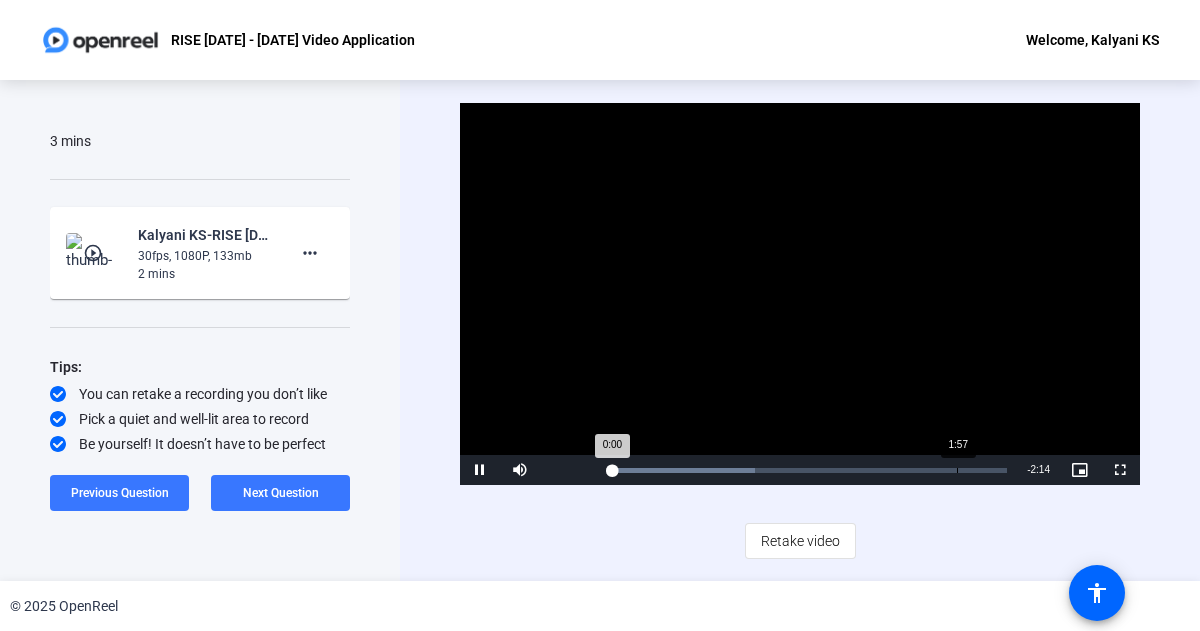 click on "1:57" at bounding box center (957, 470) 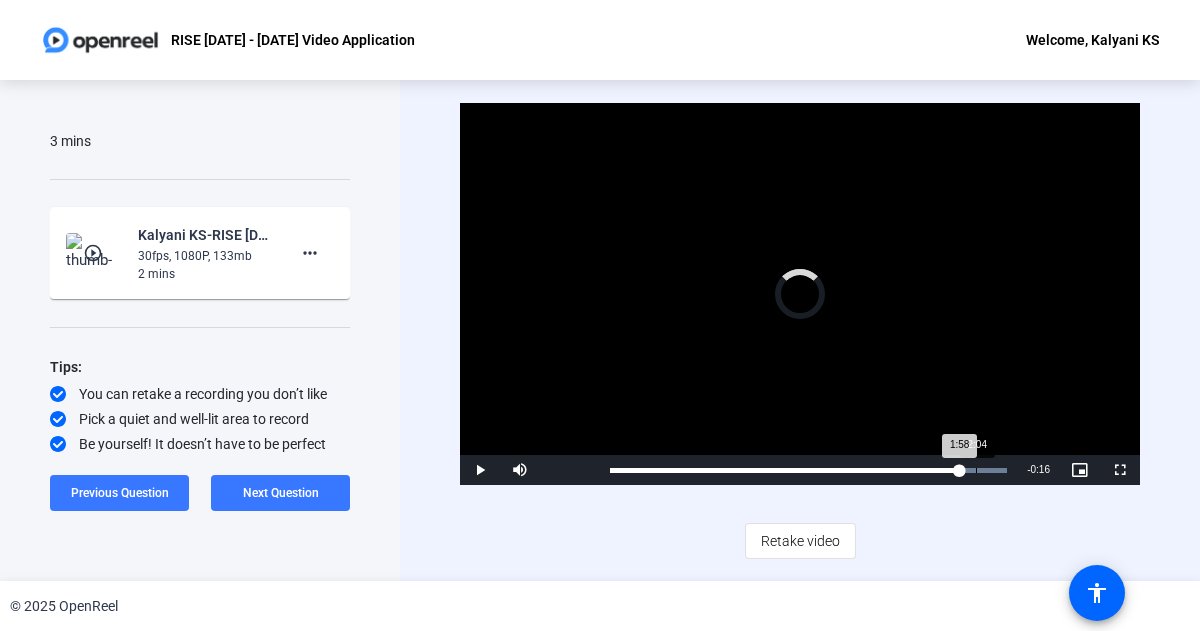 click on "Loaded :  100.00% 2:04 1:58" at bounding box center [808, 470] 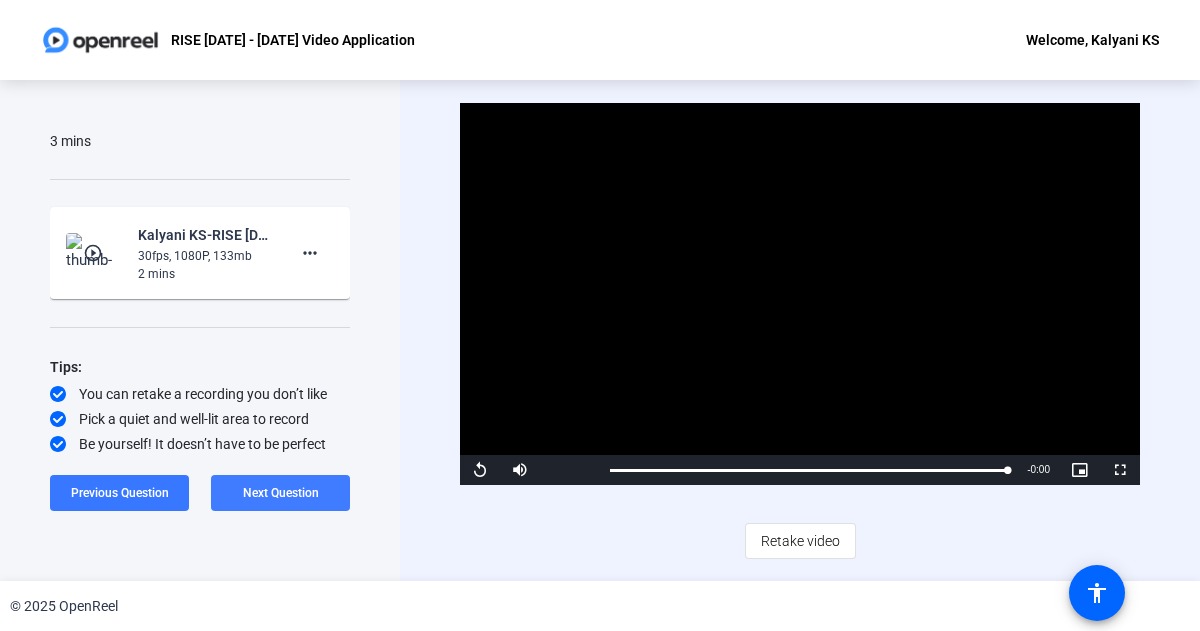 click on "Next Question" 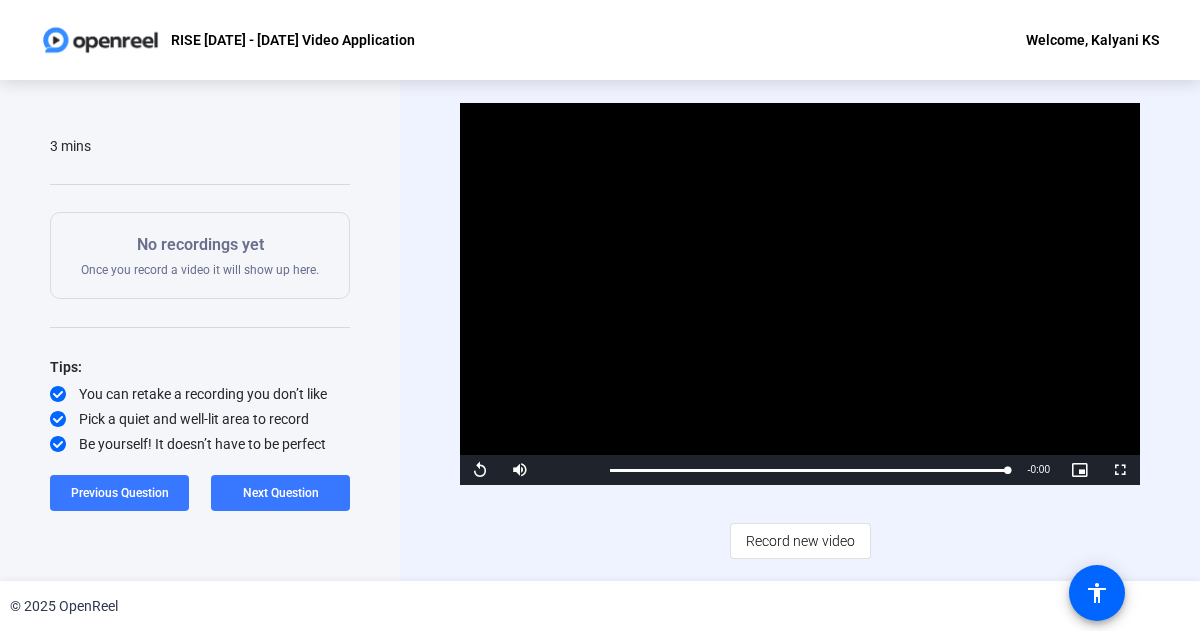 scroll, scrollTop: 0, scrollLeft: 0, axis: both 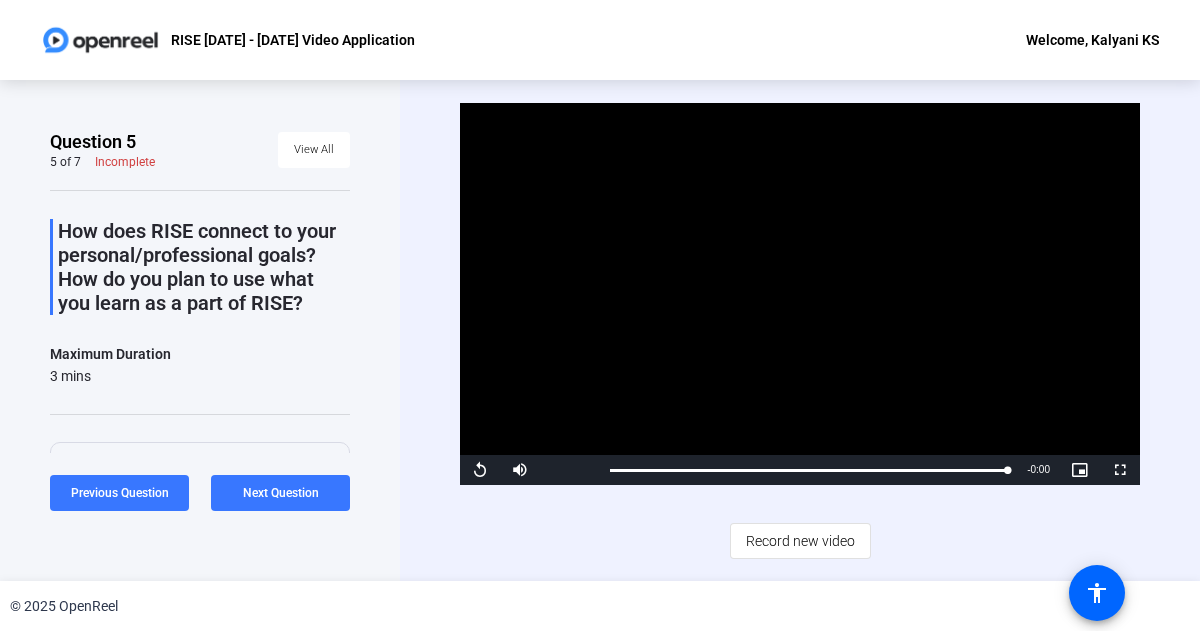 type 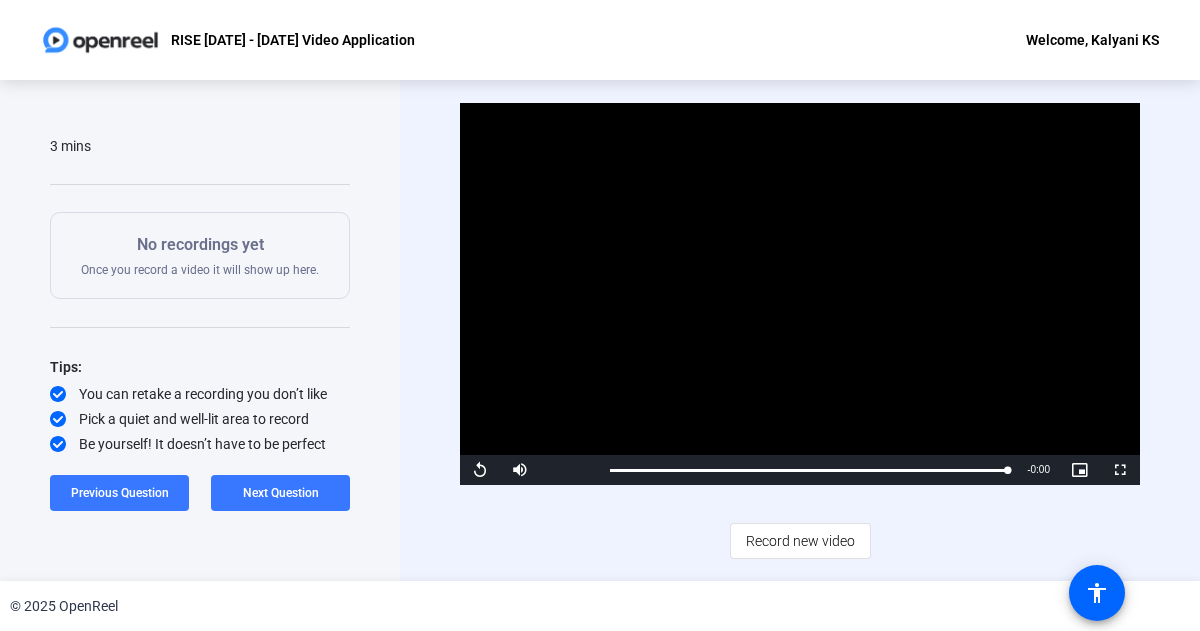 scroll, scrollTop: 0, scrollLeft: 0, axis: both 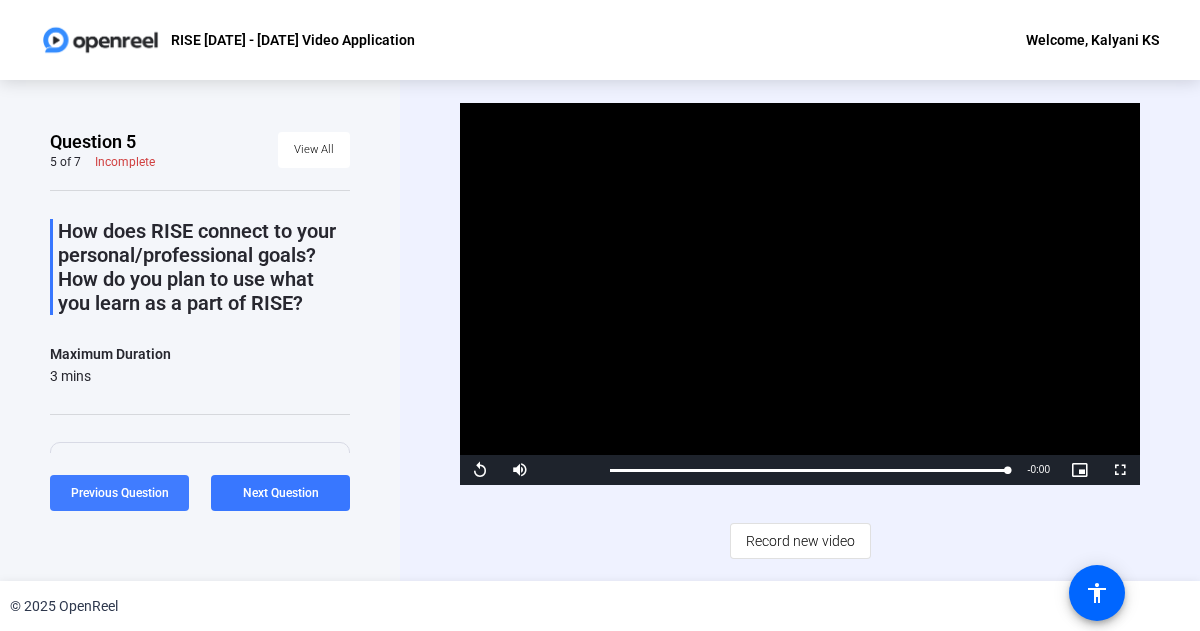 click on "Previous Question" 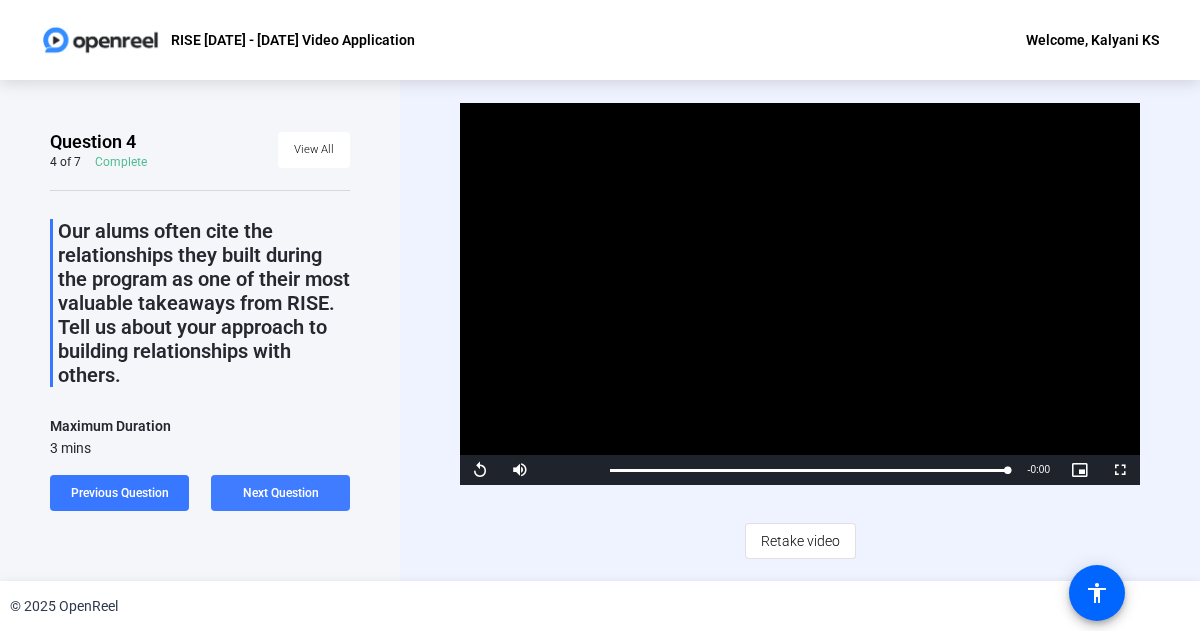 click 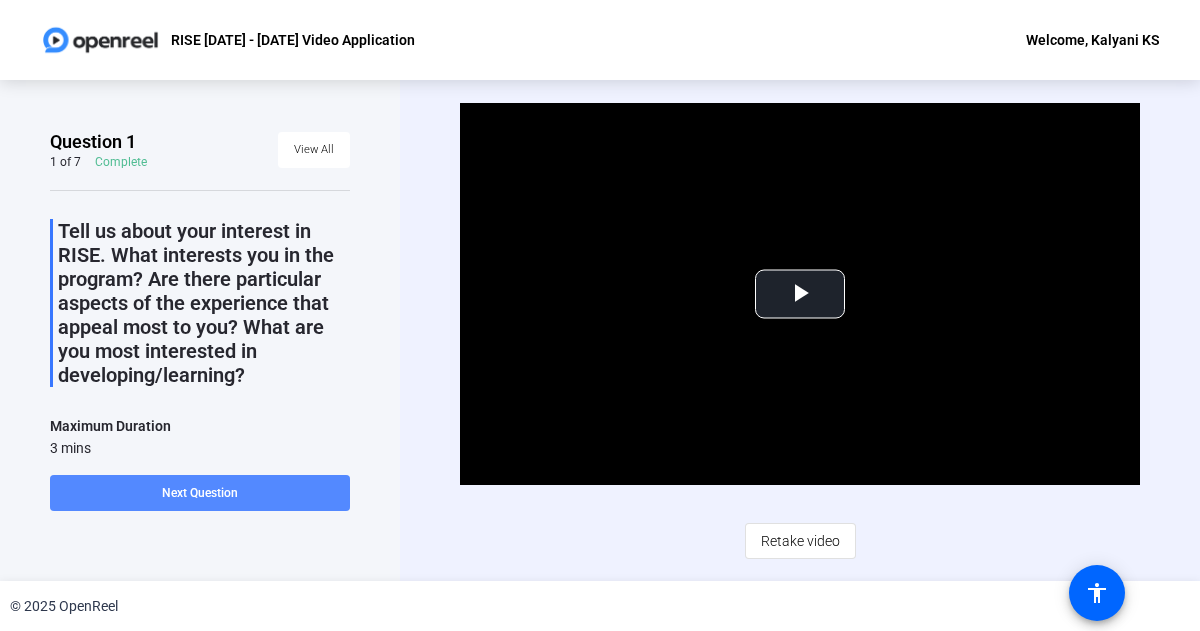 click on "Next Question" 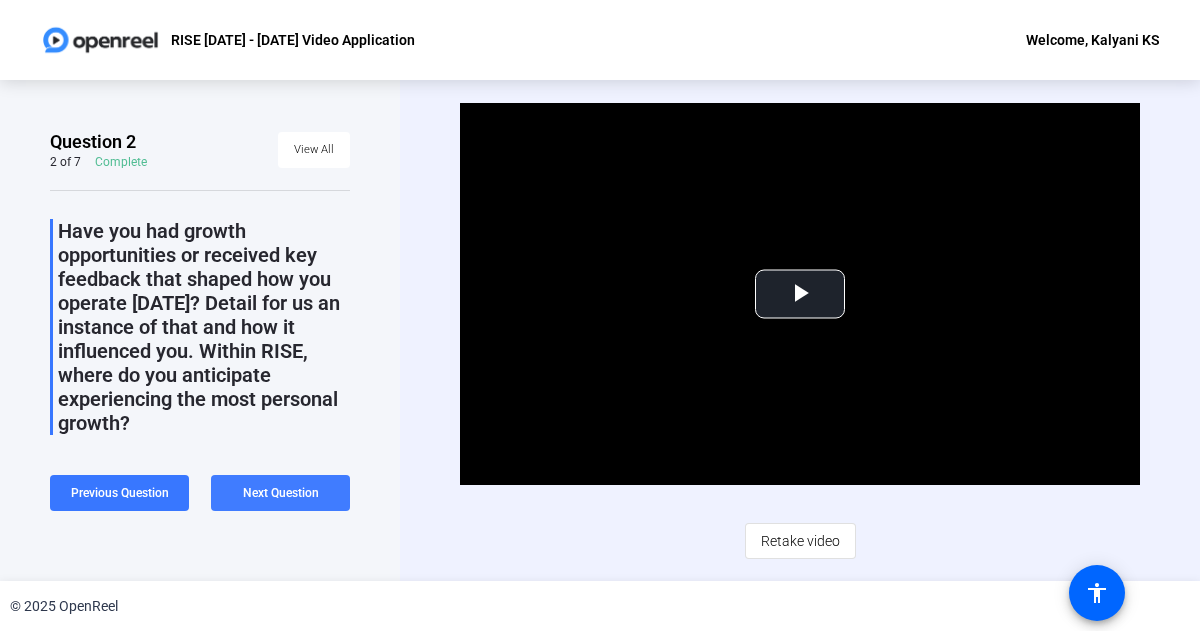 click on "Next Question" 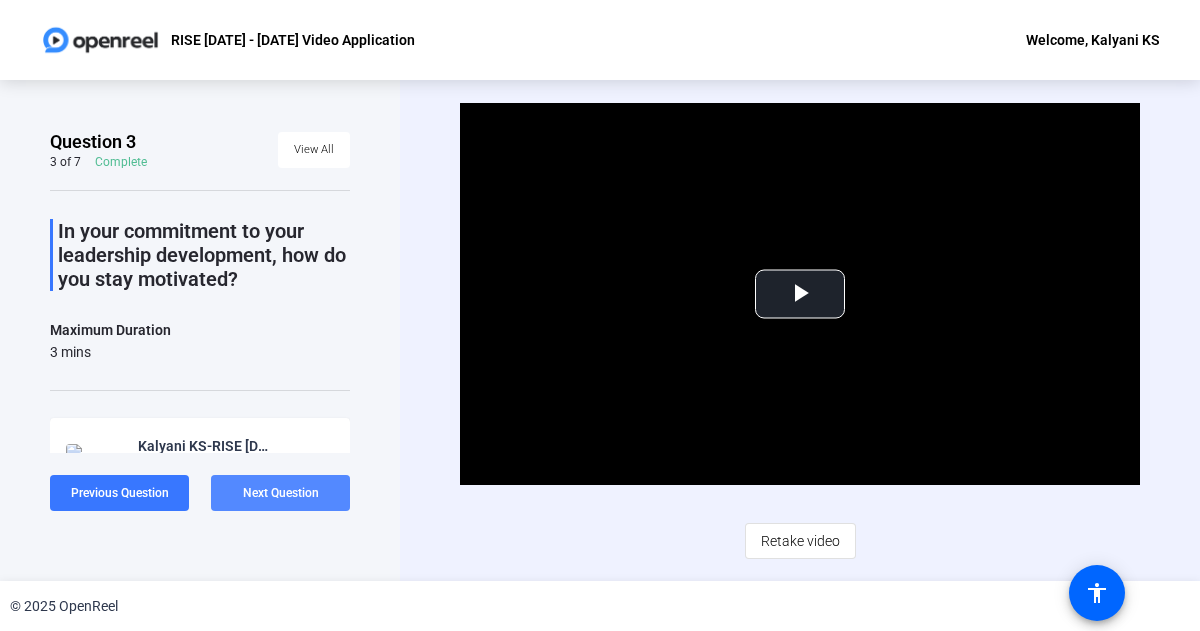 click on "Next Question" 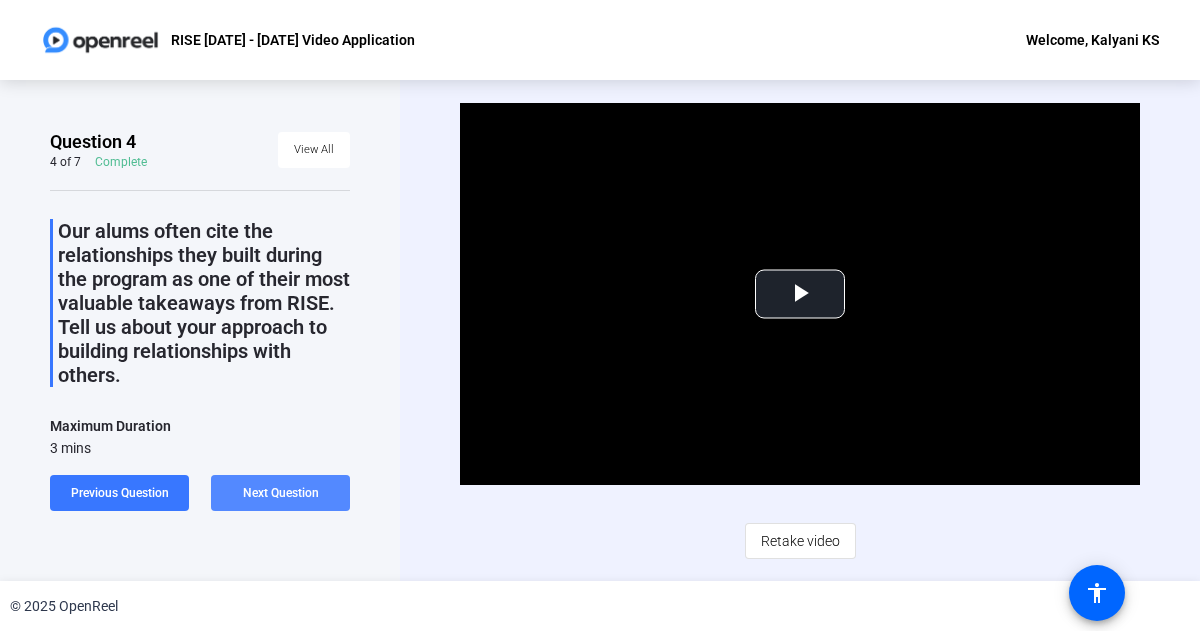click on "Next Question" 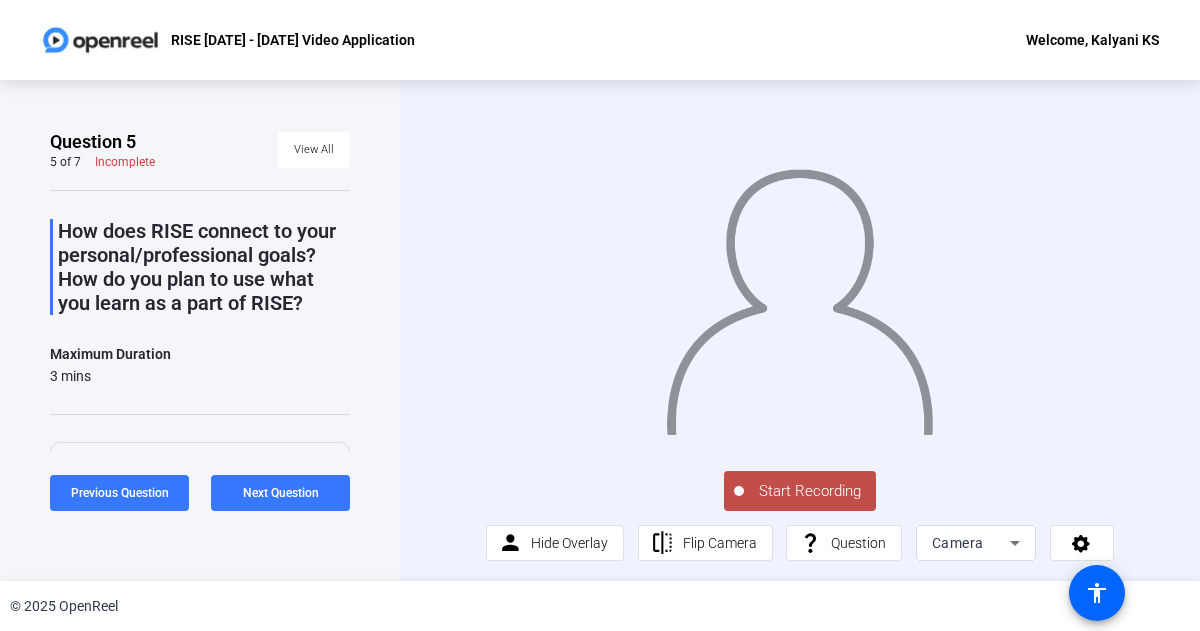 type 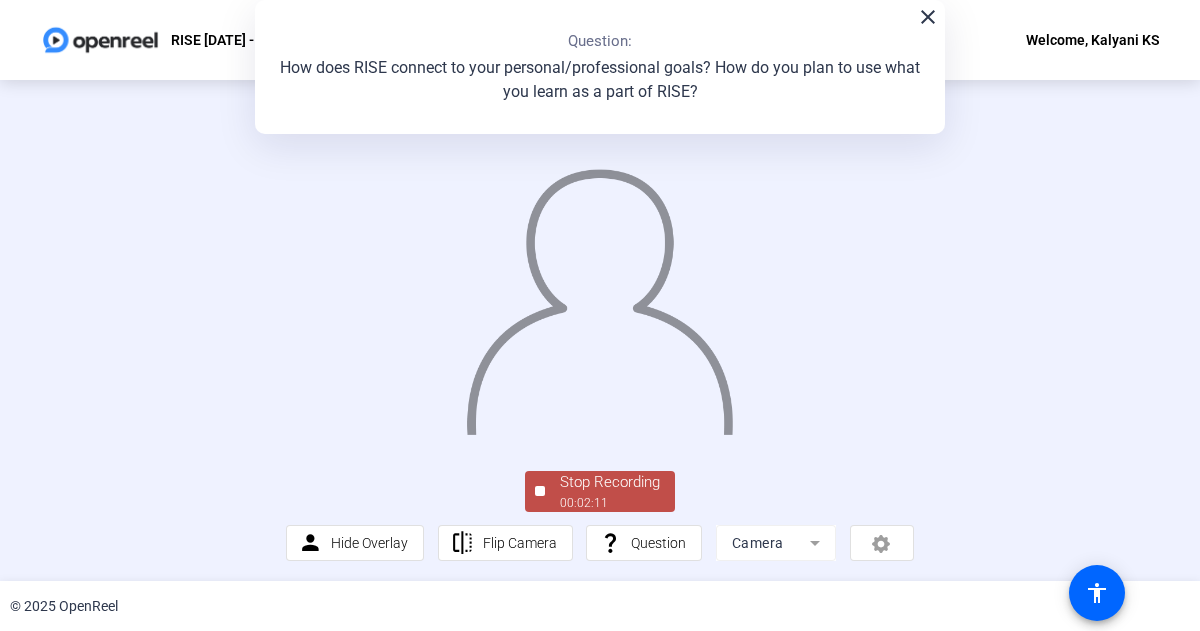 scroll, scrollTop: 110, scrollLeft: 0, axis: vertical 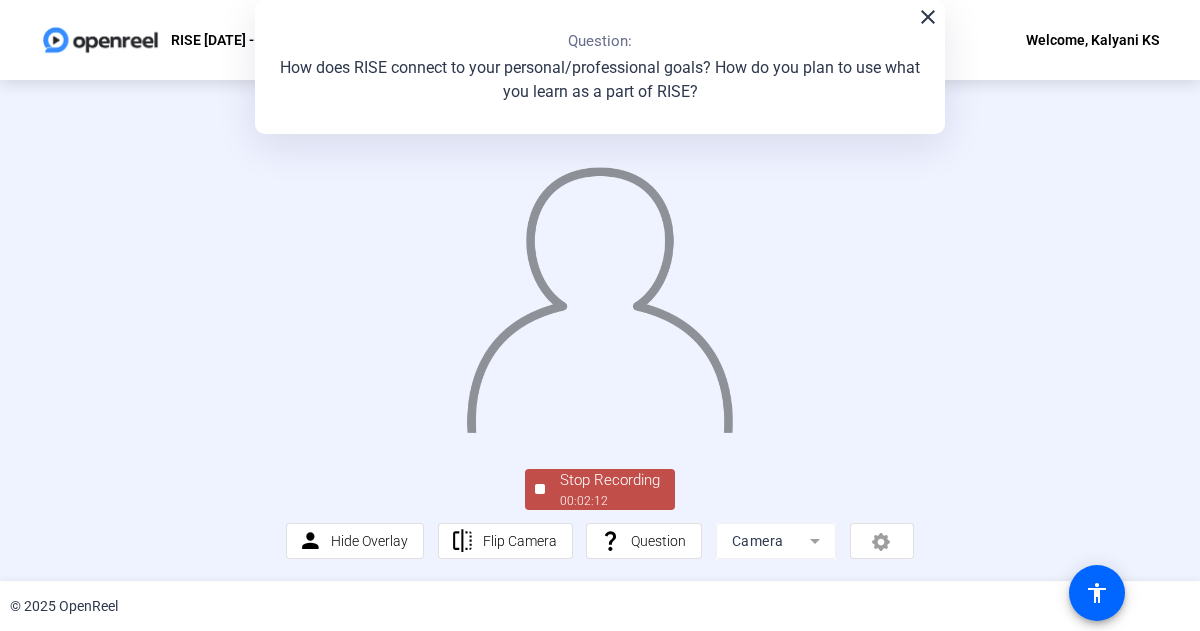 click on "00:02:12" 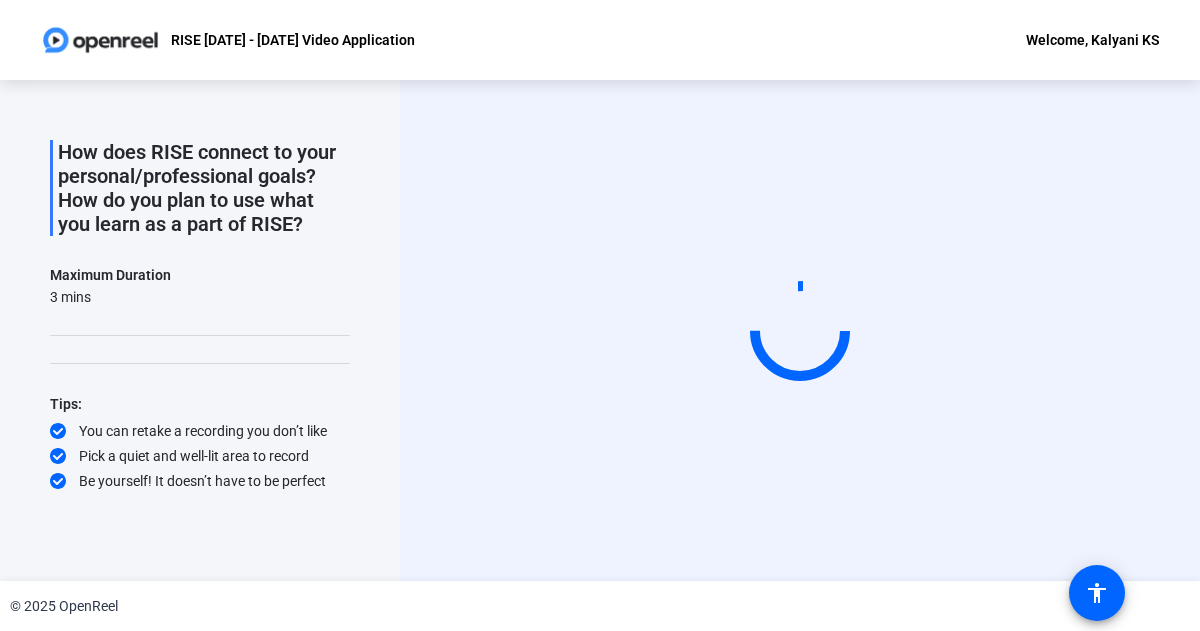 scroll, scrollTop: 0, scrollLeft: 0, axis: both 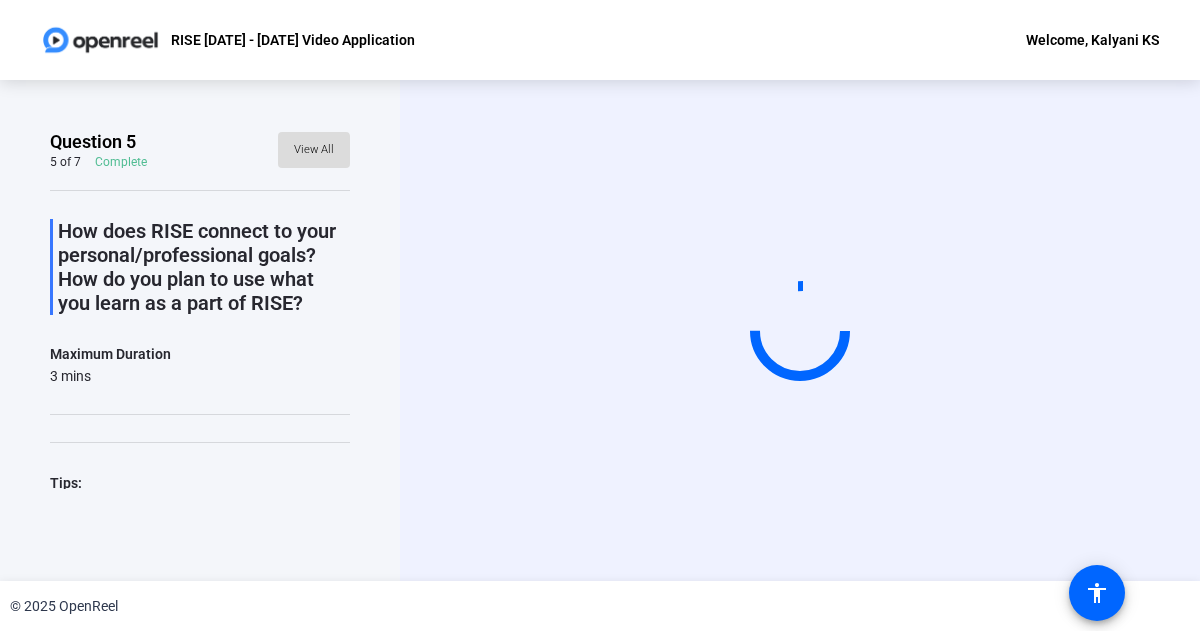 click on "View All" 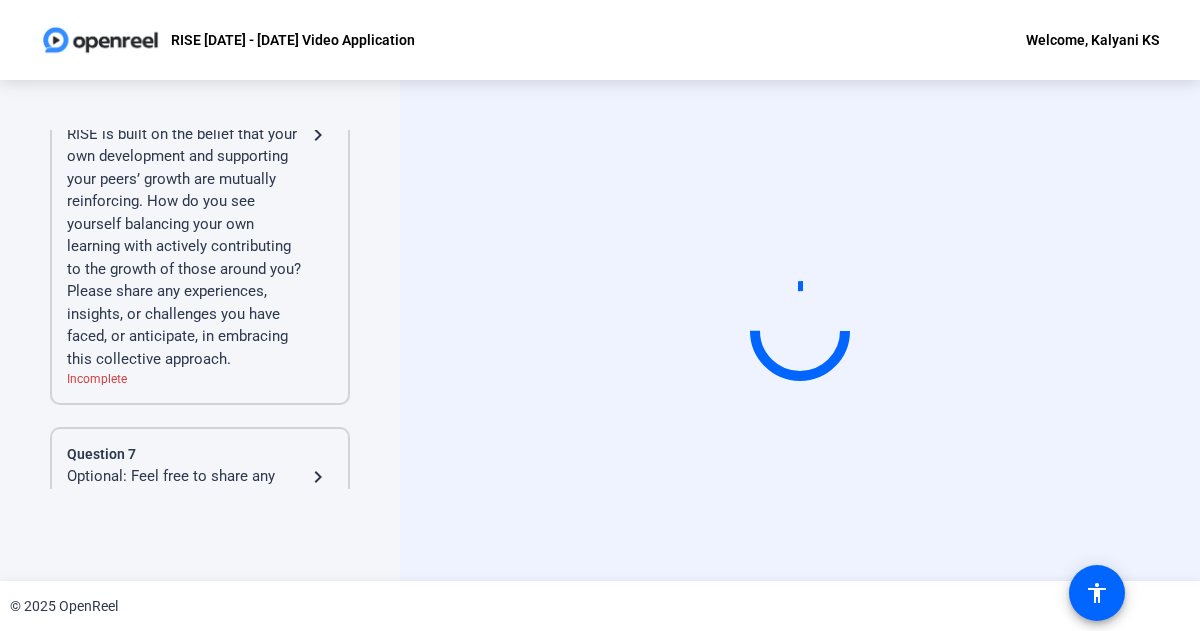scroll, scrollTop: 1136, scrollLeft: 0, axis: vertical 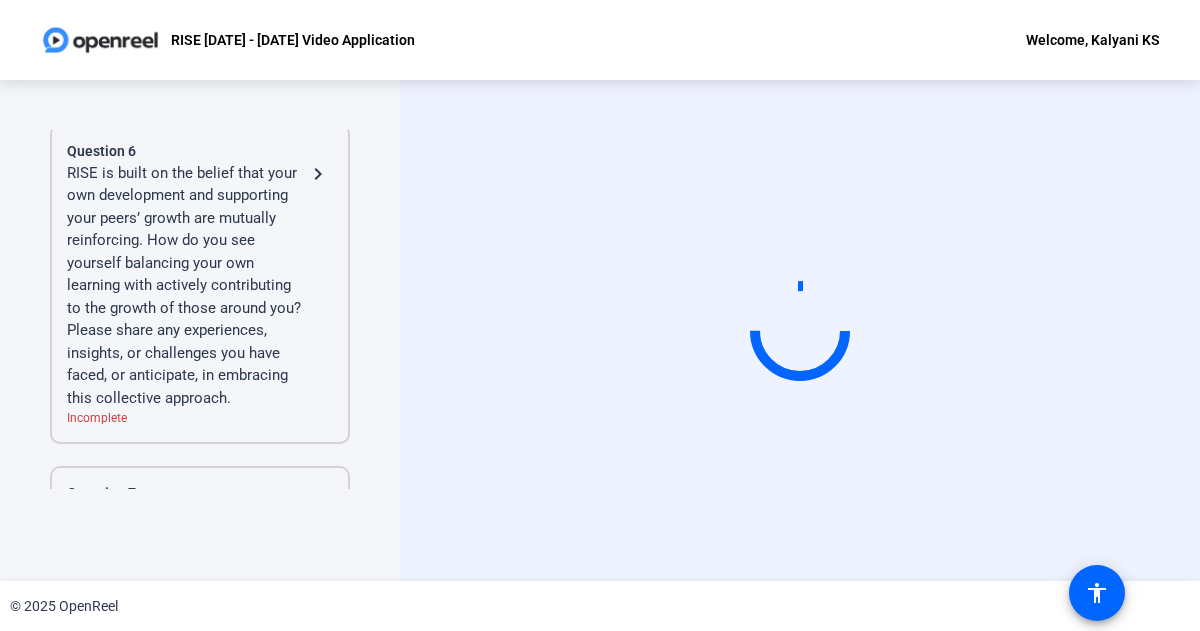 click on "RISE is built on the belief that your own development and supporting your peers’ growth are mutually reinforcing. How do you see yourself balancing your own learning with actively contributing to the growth of those around you? Please share any experiences, insights, or challenges you have faced, or anticipate, in embracing this collective approach." 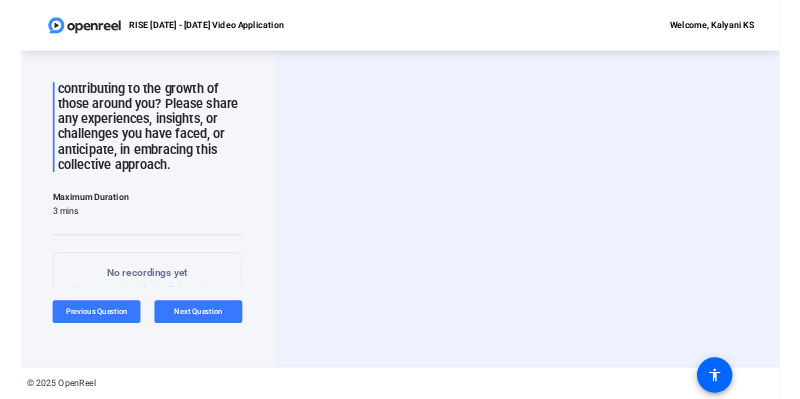 scroll, scrollTop: 225, scrollLeft: 0, axis: vertical 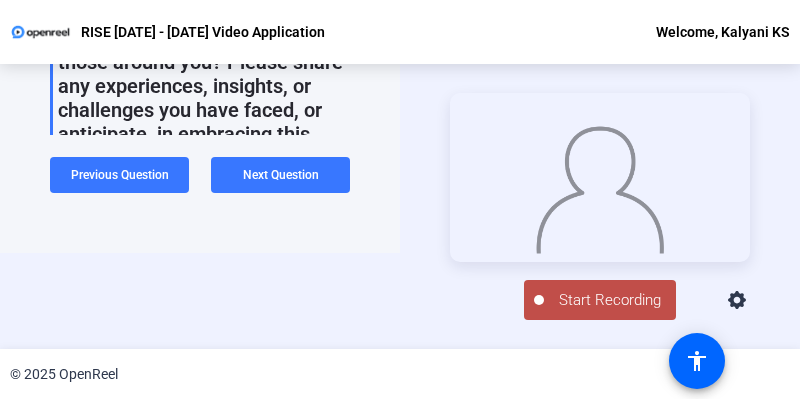 click on "Start Recording" 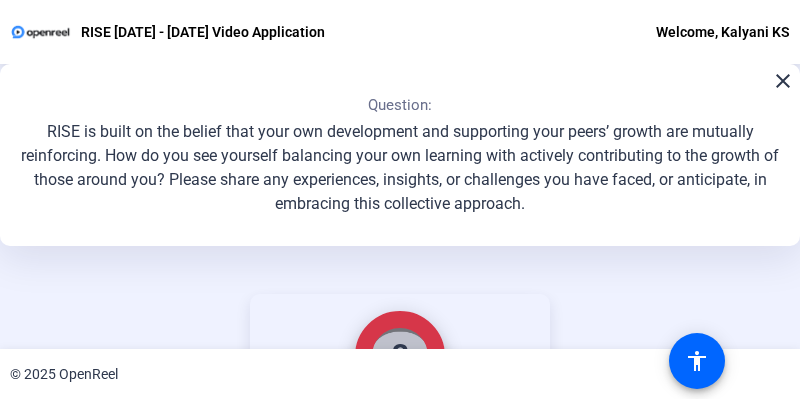 scroll, scrollTop: 297, scrollLeft: 0, axis: vertical 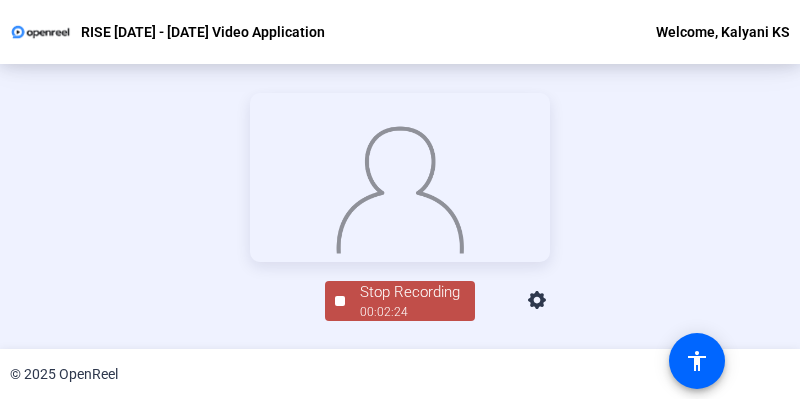 click 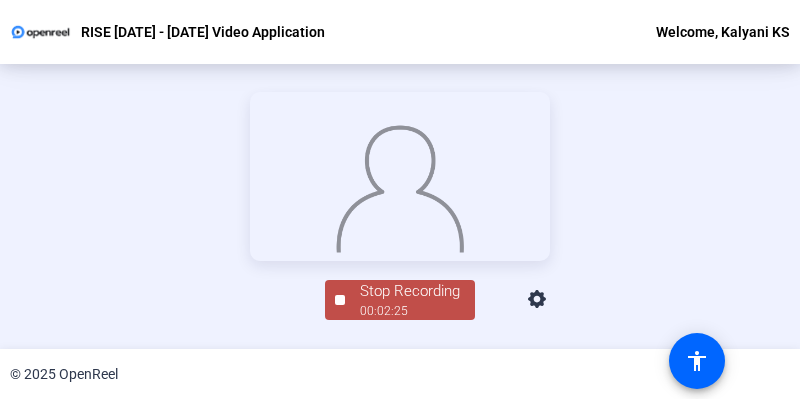 click on "Stop Recording" 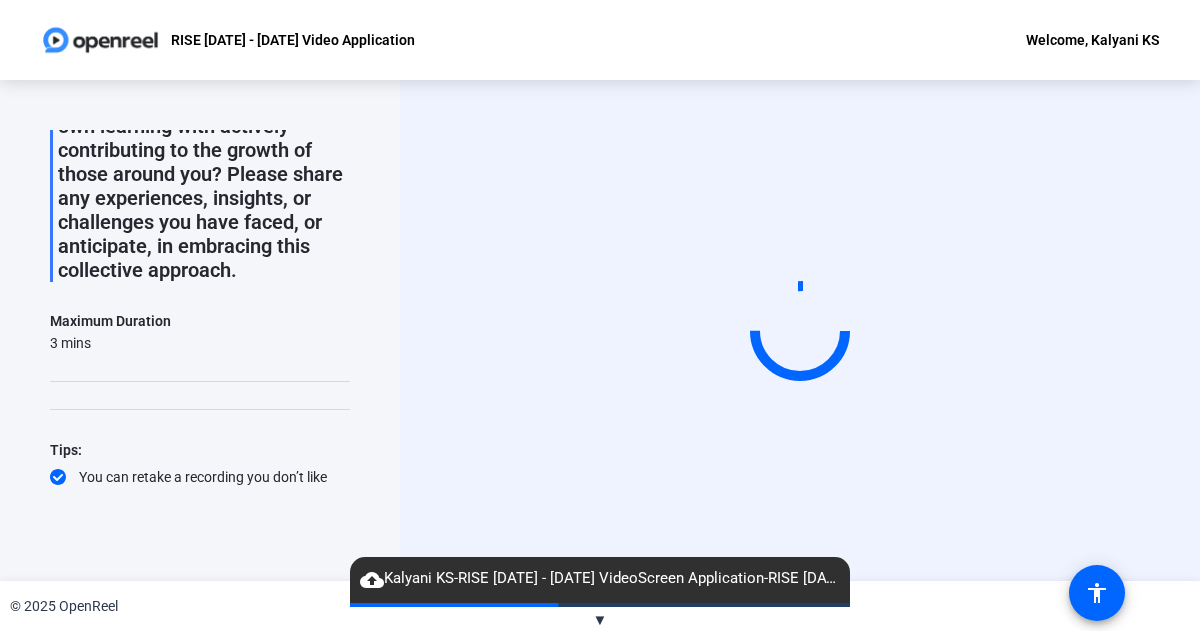 scroll, scrollTop: 0, scrollLeft: 0, axis: both 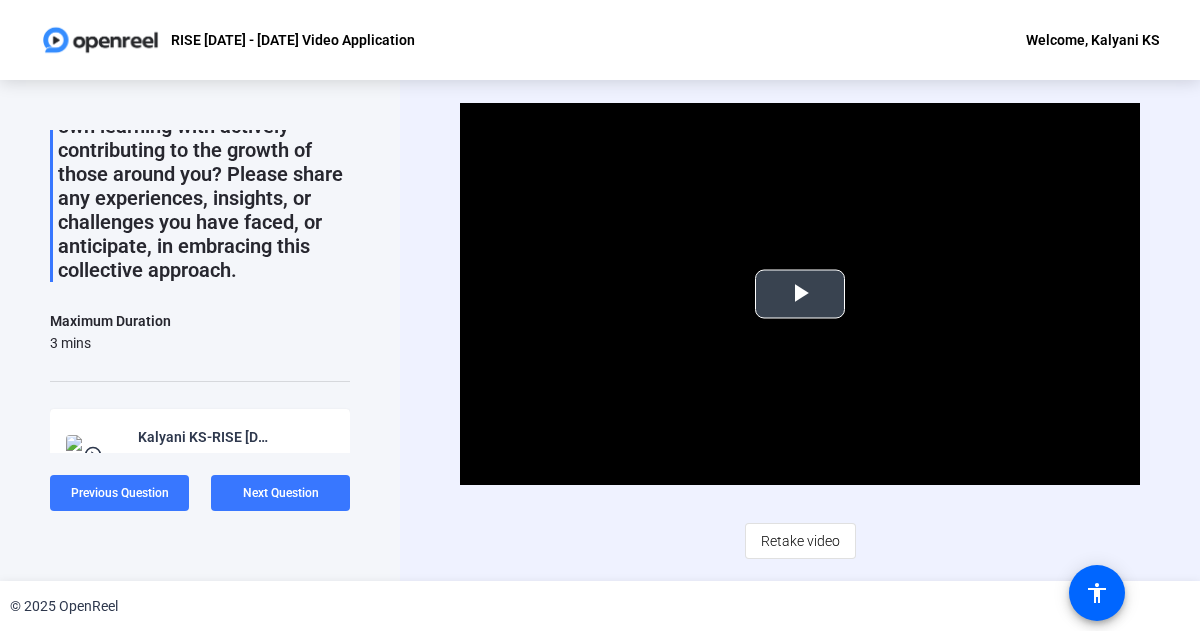 click at bounding box center [800, 294] 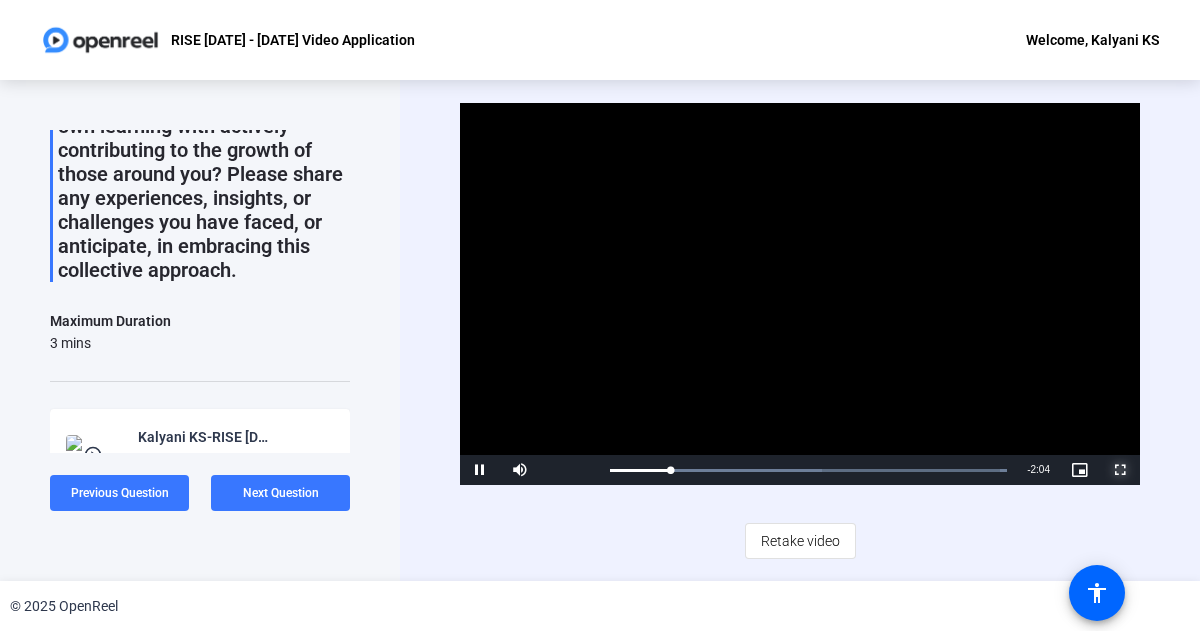 click at bounding box center [1120, 470] 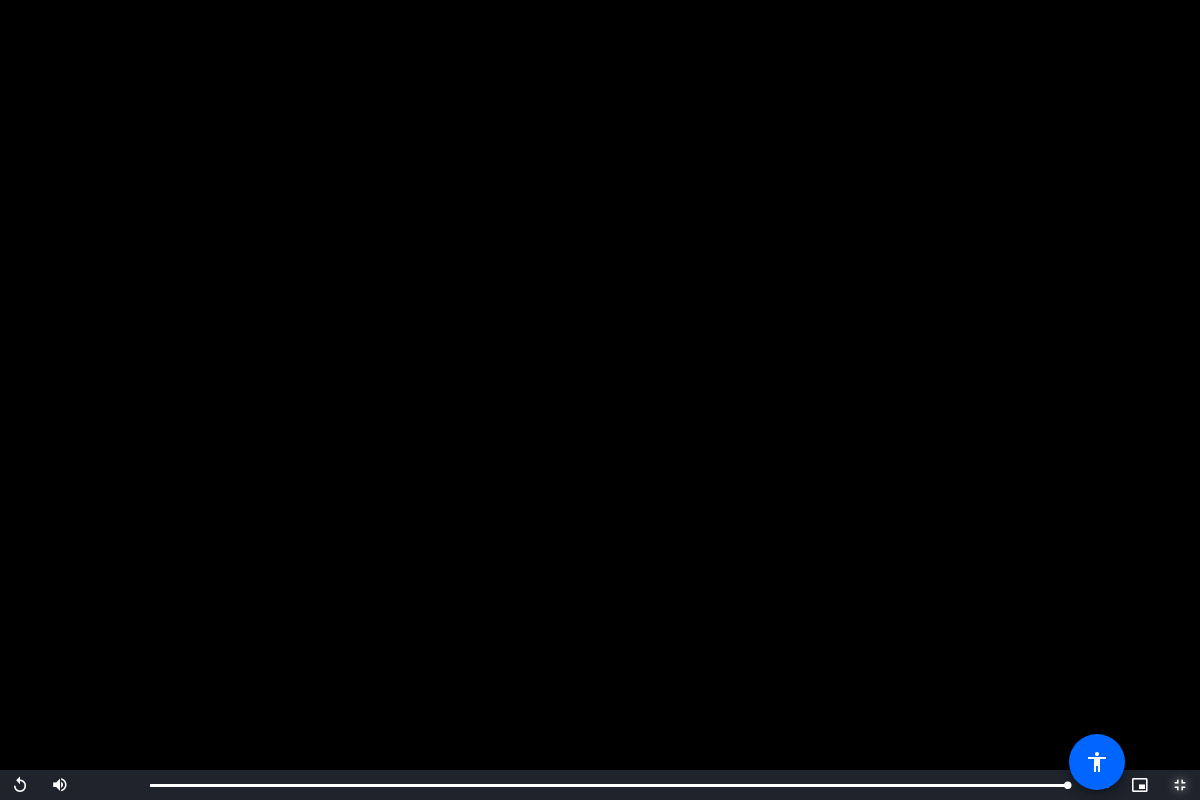 click at bounding box center [1180, 785] 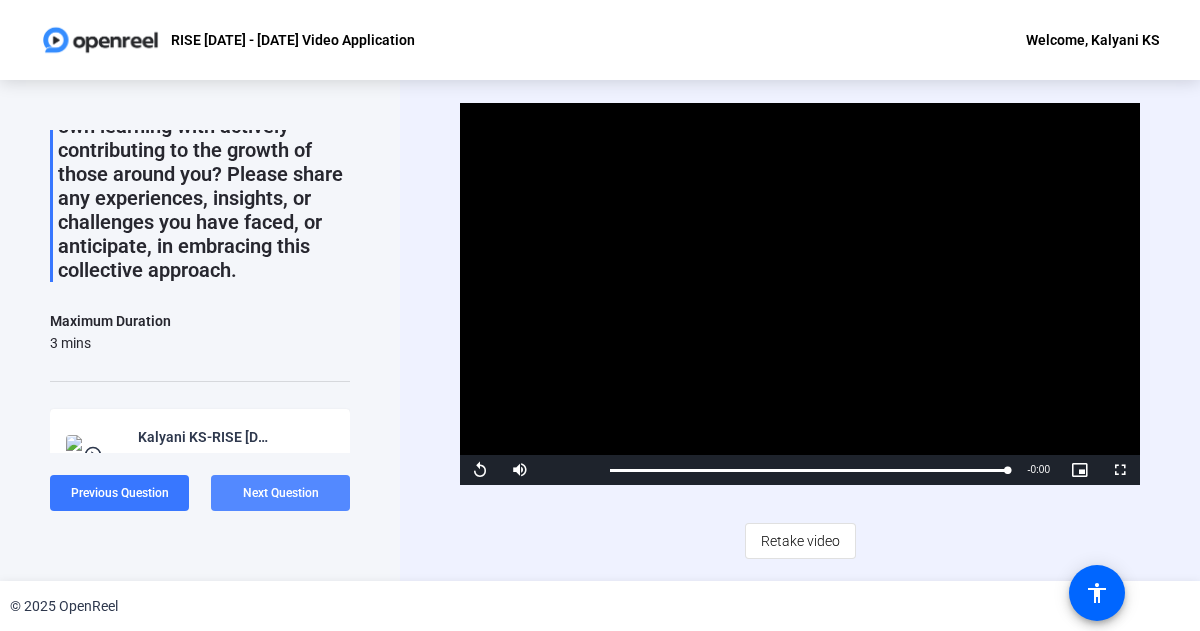 click on "Next Question" 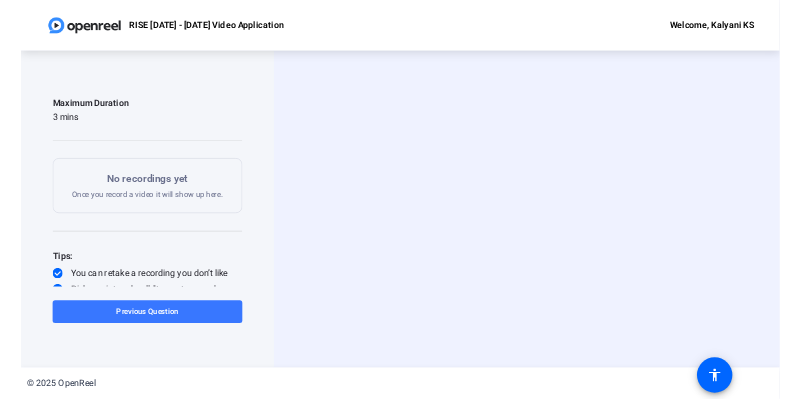 scroll, scrollTop: 0, scrollLeft: 0, axis: both 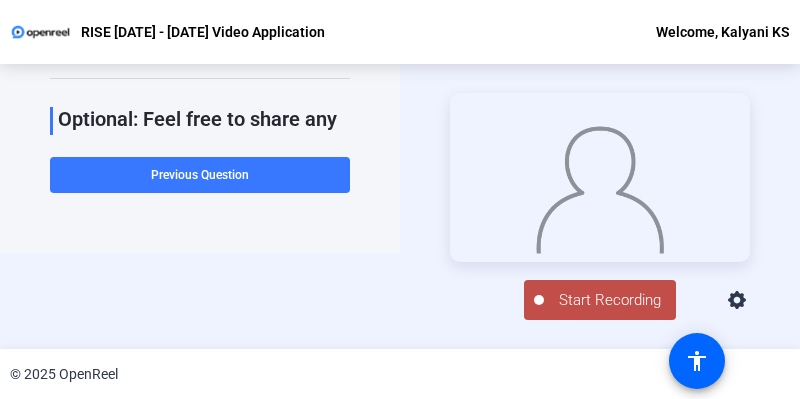 click on "Start Recording" 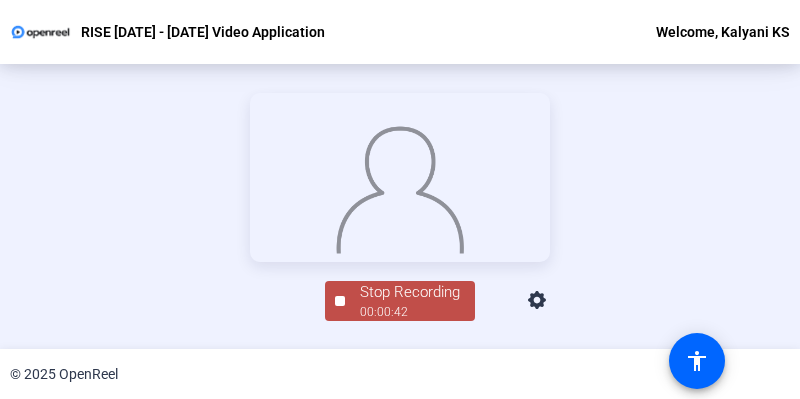 click 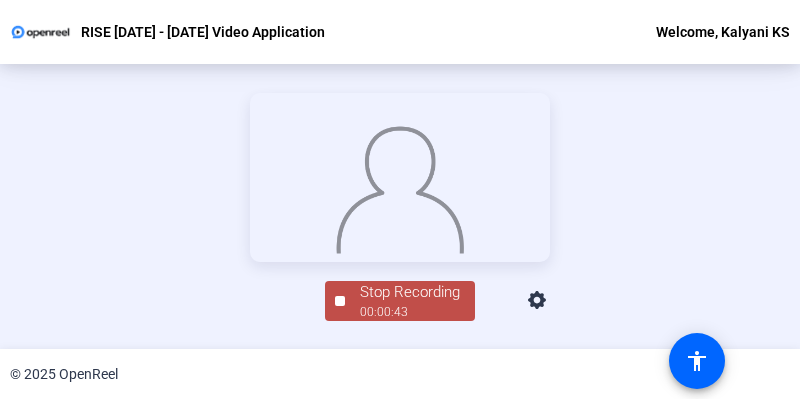 scroll, scrollTop: 325, scrollLeft: 0, axis: vertical 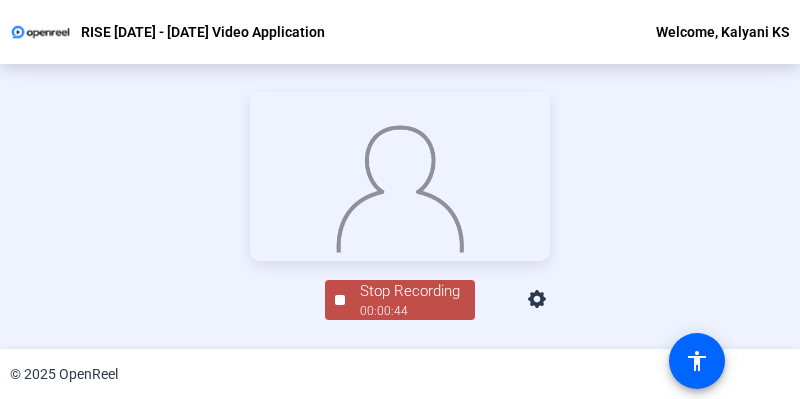 click on "Stop Recording" 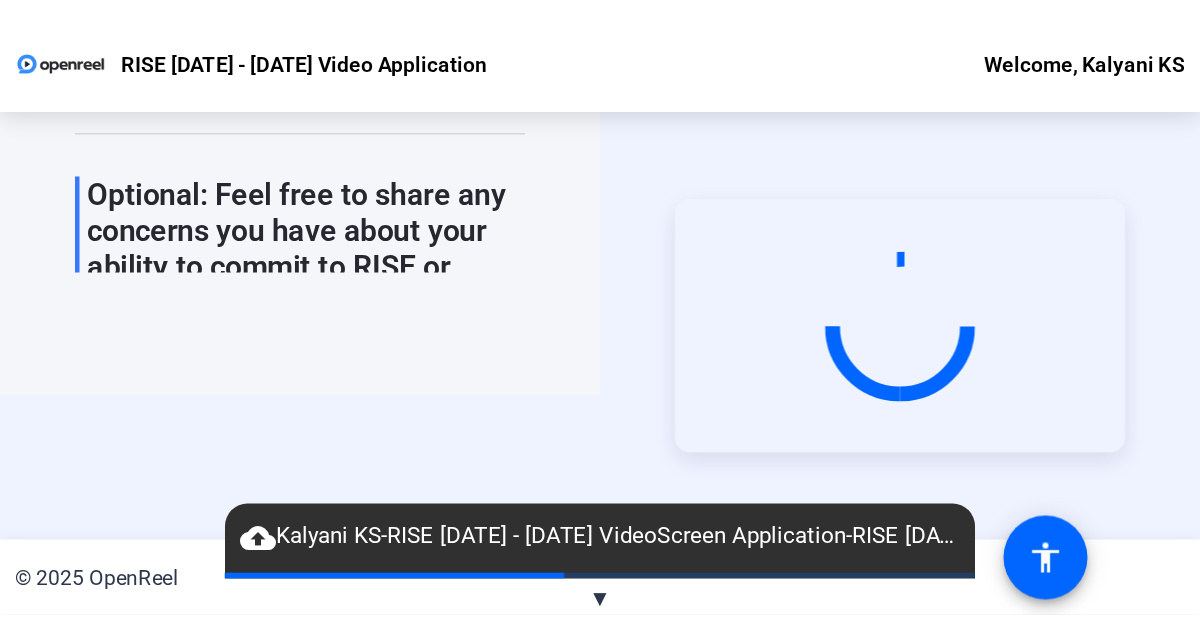 scroll, scrollTop: 0, scrollLeft: 0, axis: both 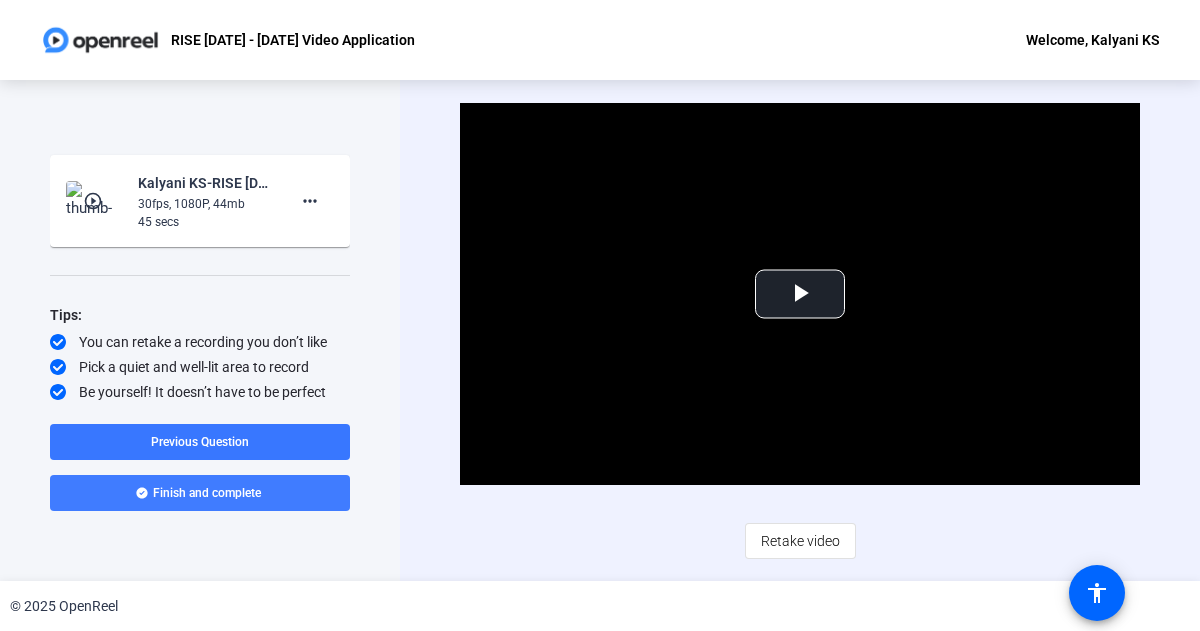 click on "Finish and complete" 